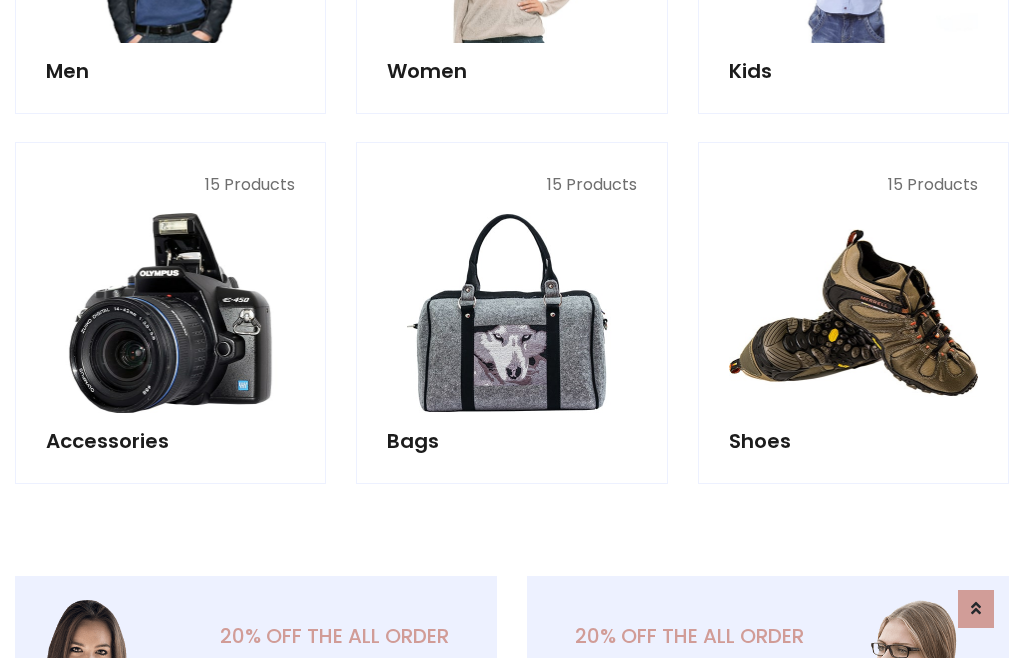 scroll, scrollTop: 853, scrollLeft: 0, axis: vertical 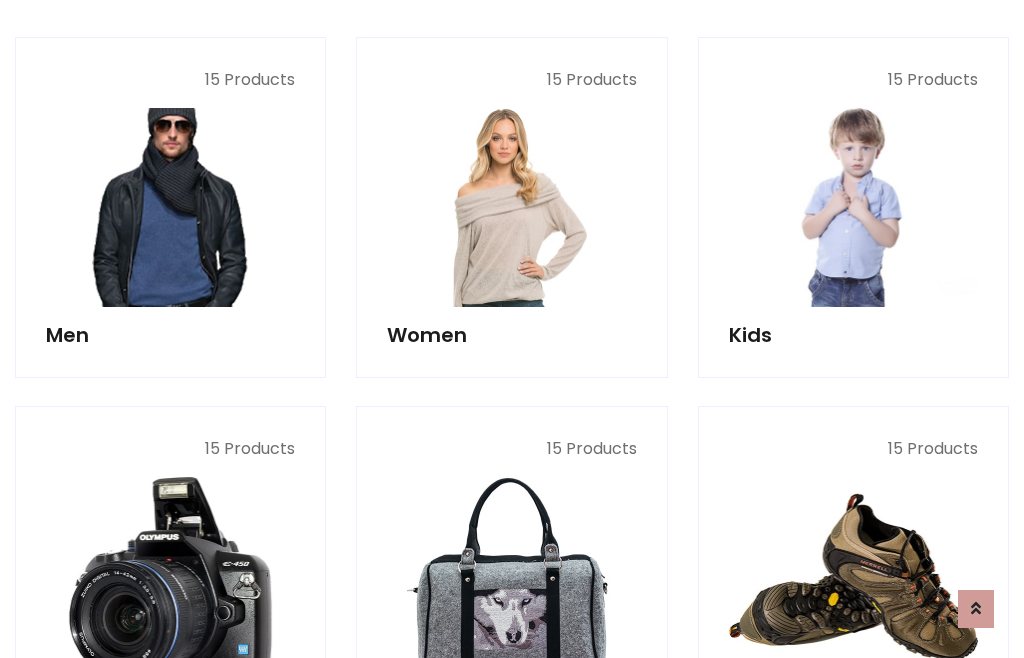 click at bounding box center (170, 207) 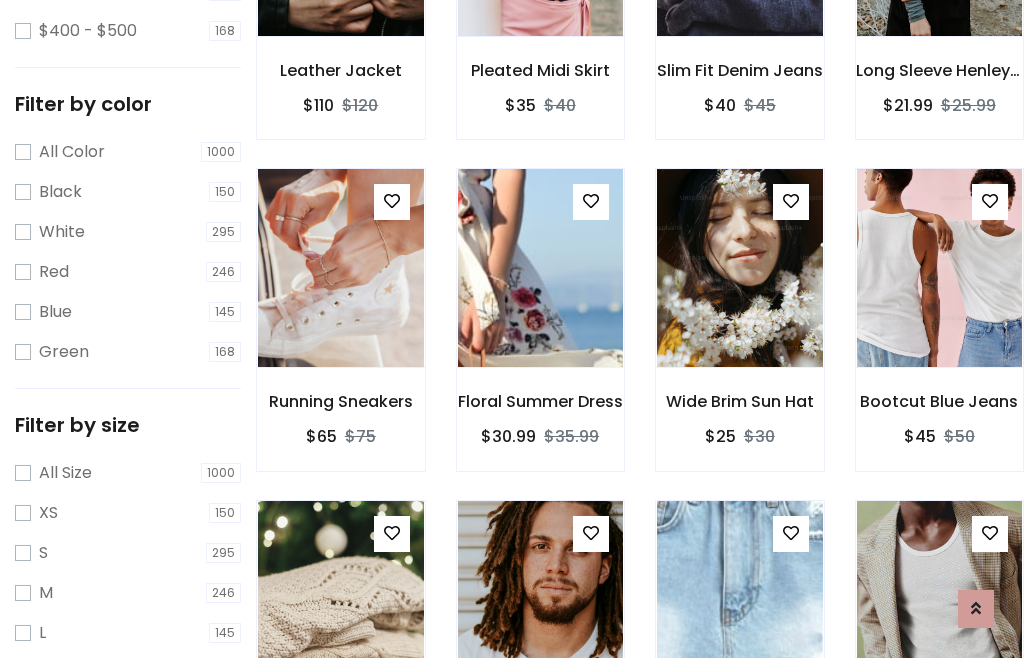 scroll, scrollTop: 185, scrollLeft: 0, axis: vertical 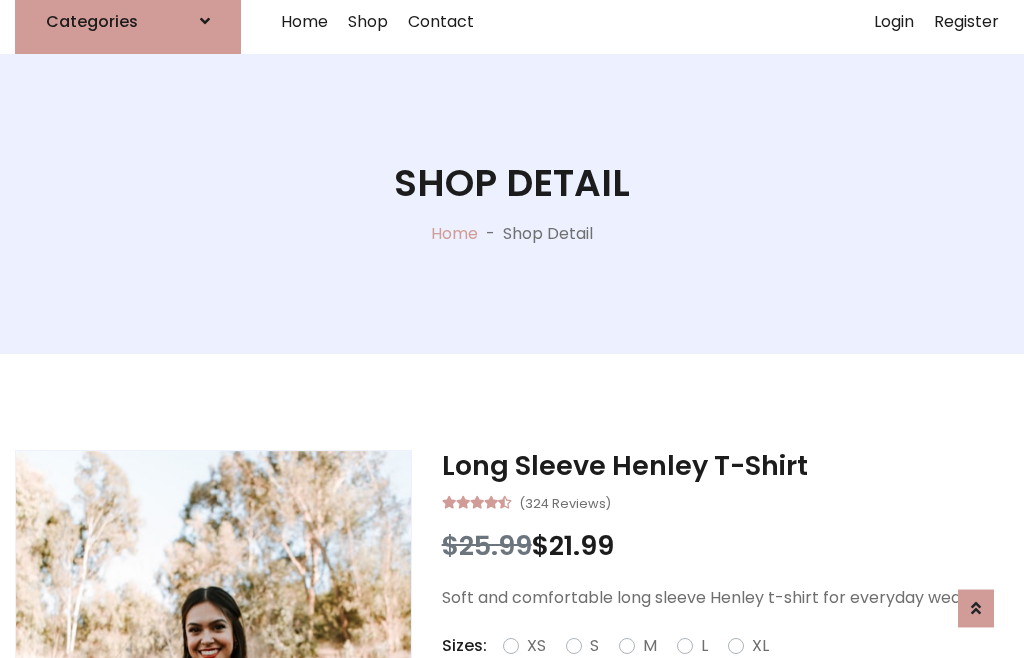 click on "Red" at bounding box center (732, 670) 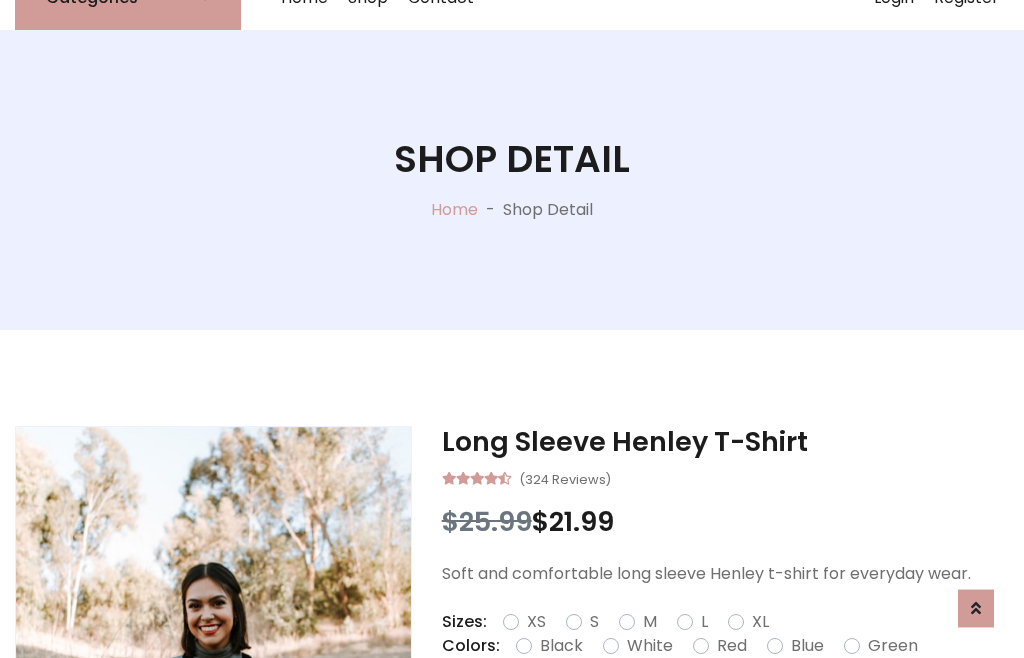 click on "Add To Cart" at bounding box center [663, 709] 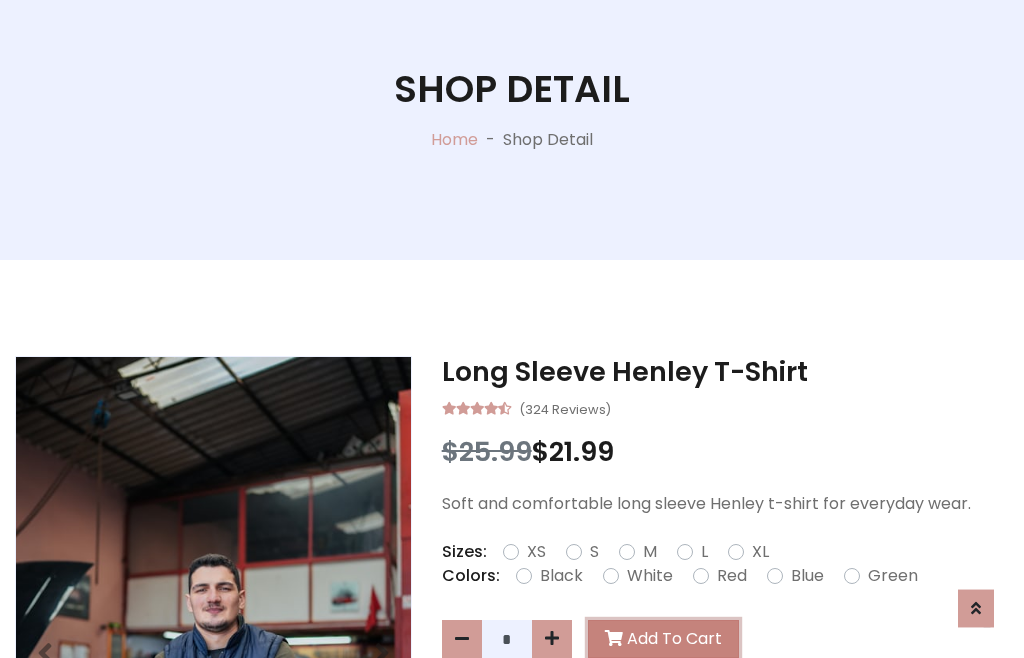 scroll, scrollTop: 0, scrollLeft: 0, axis: both 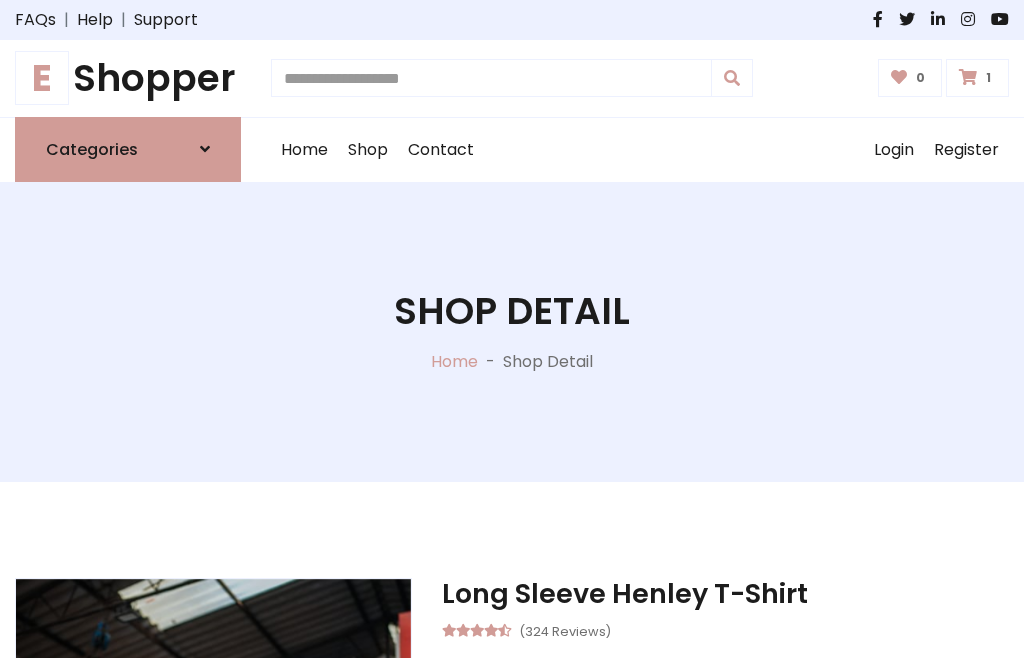 click at bounding box center (968, 77) 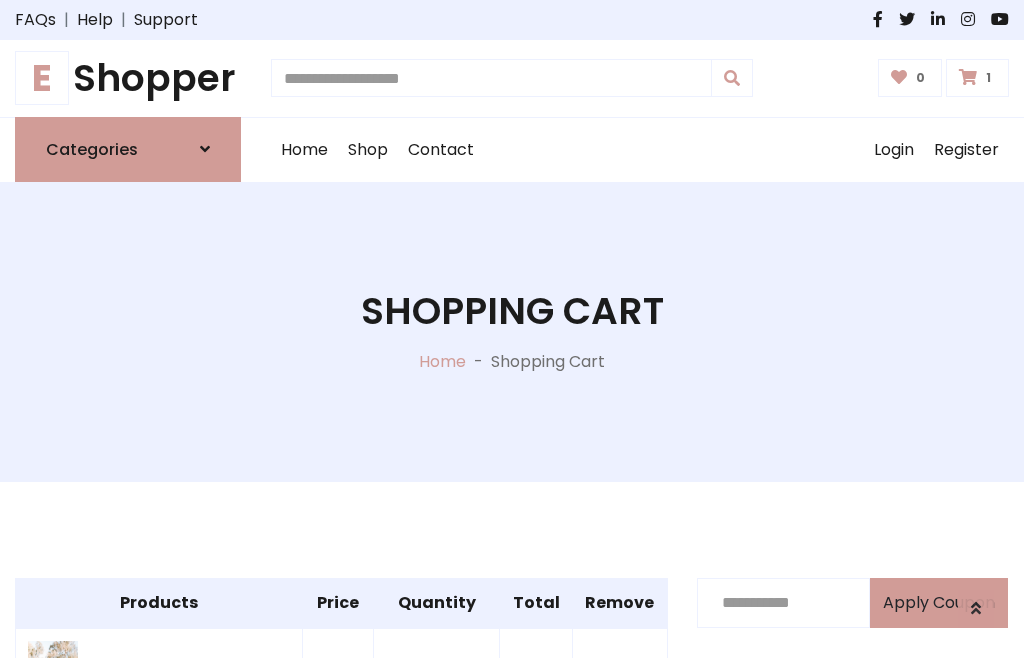 scroll, scrollTop: 474, scrollLeft: 0, axis: vertical 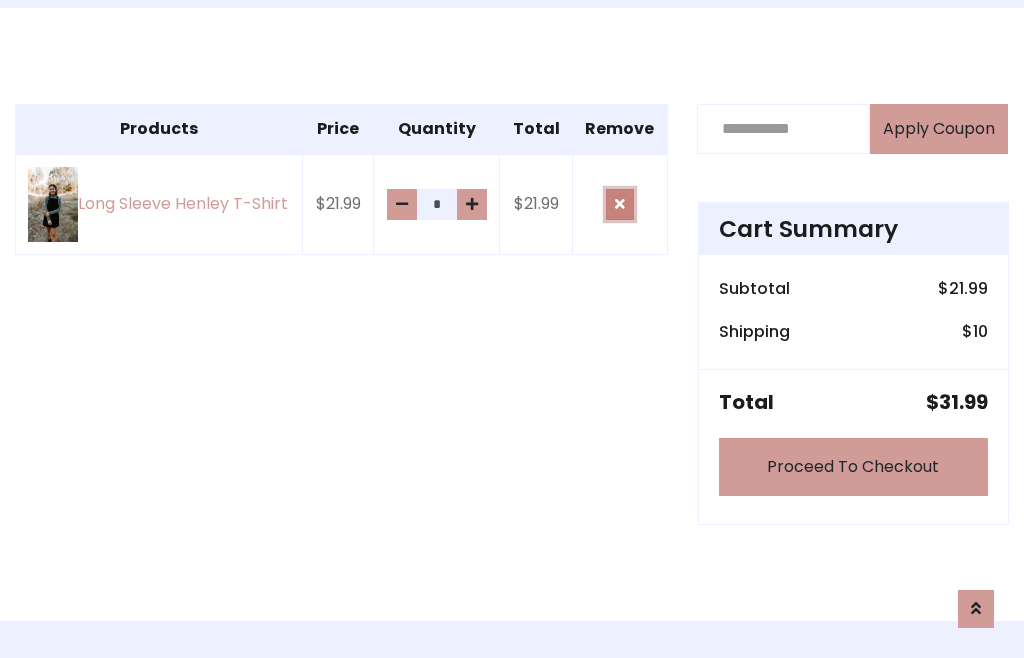click at bounding box center (620, 204) 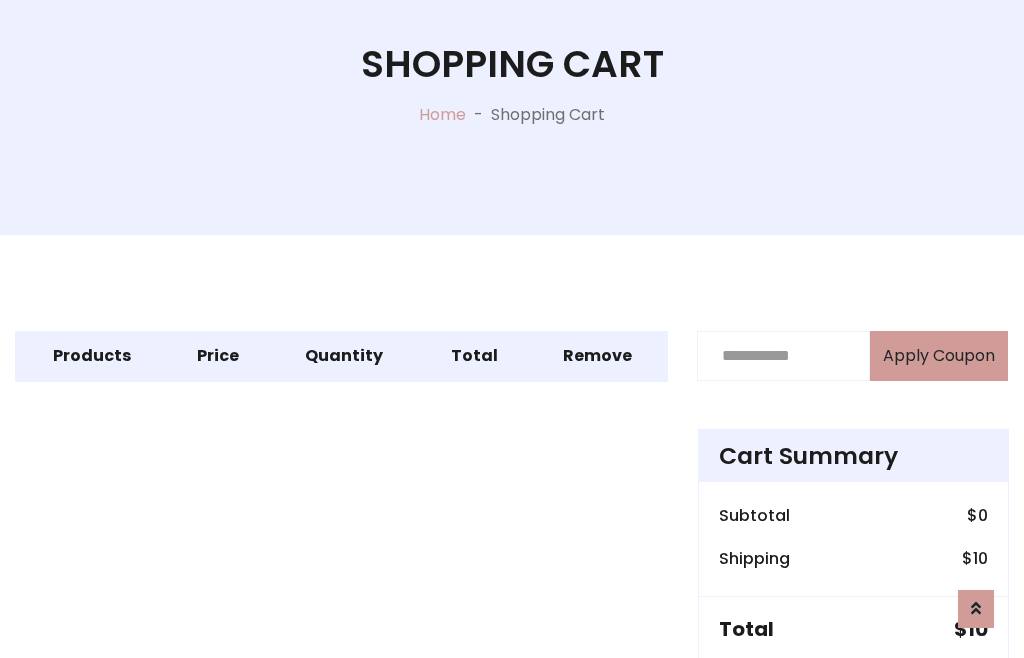 click on "Proceed To Checkout" at bounding box center [853, 694] 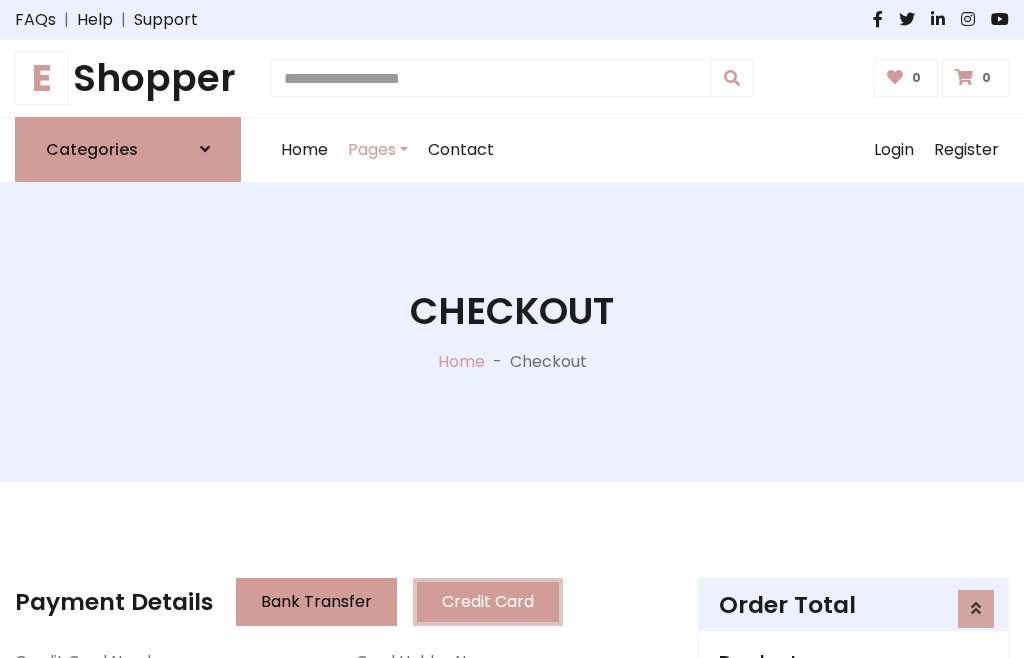 scroll, scrollTop: 137, scrollLeft: 0, axis: vertical 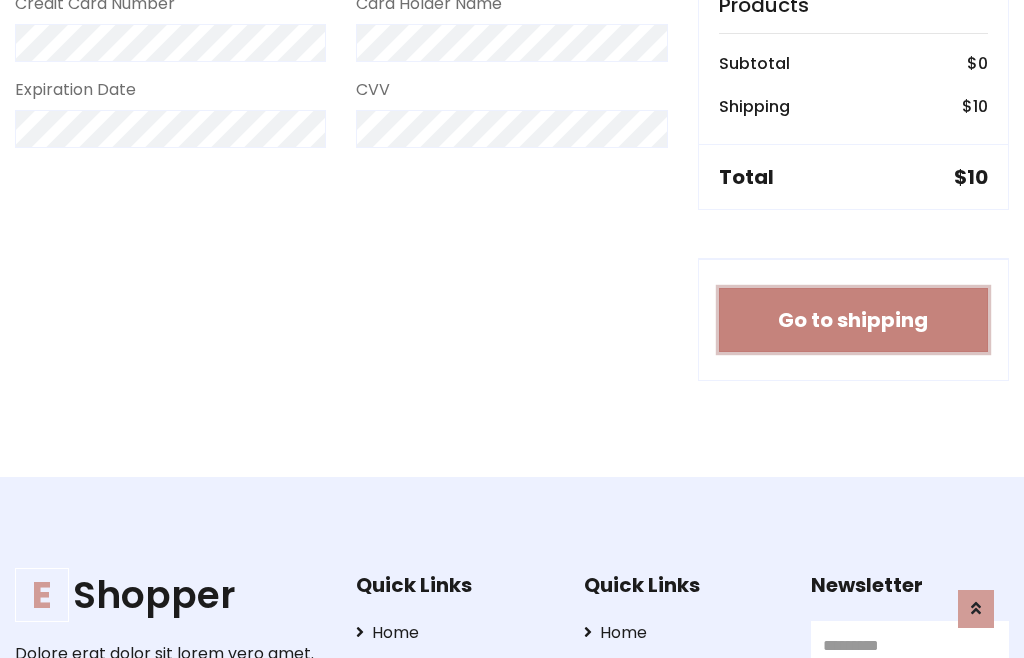 click on "Go to shipping" at bounding box center [853, 320] 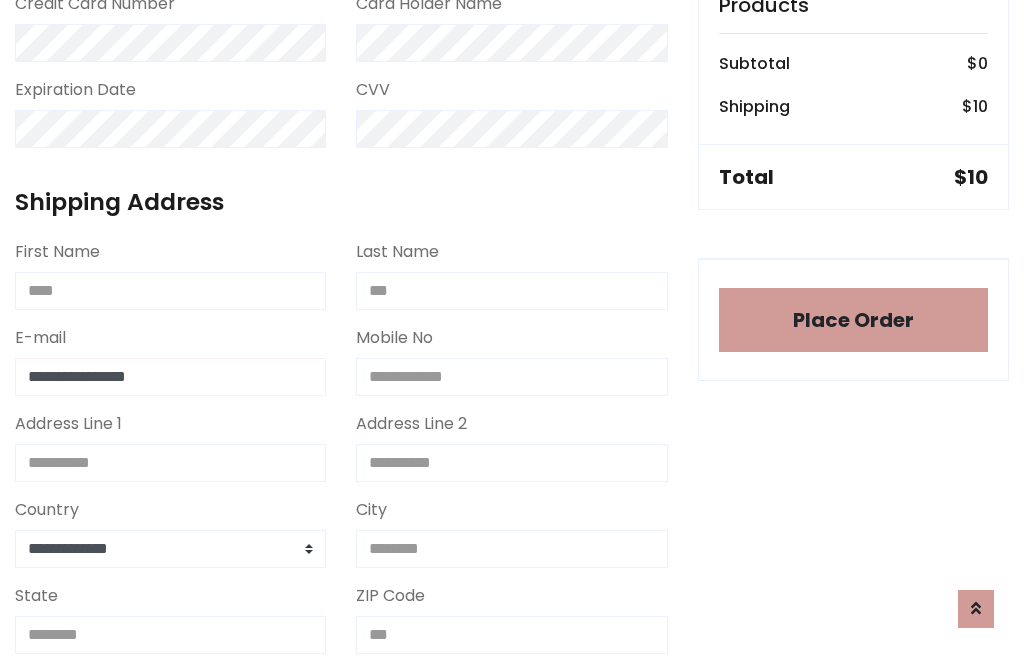 type on "**********" 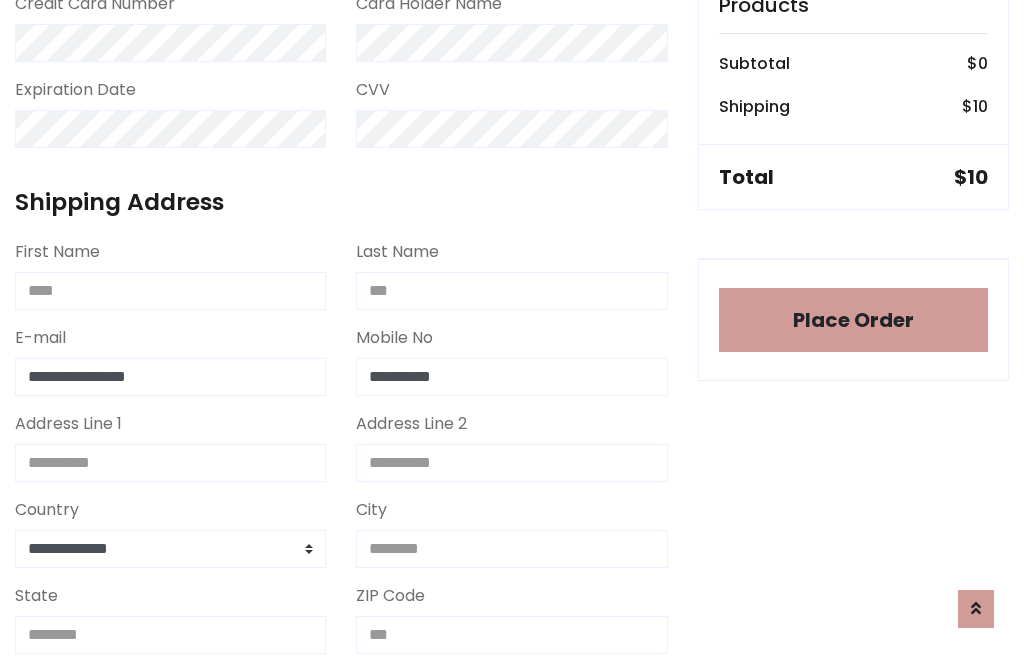type on "**********" 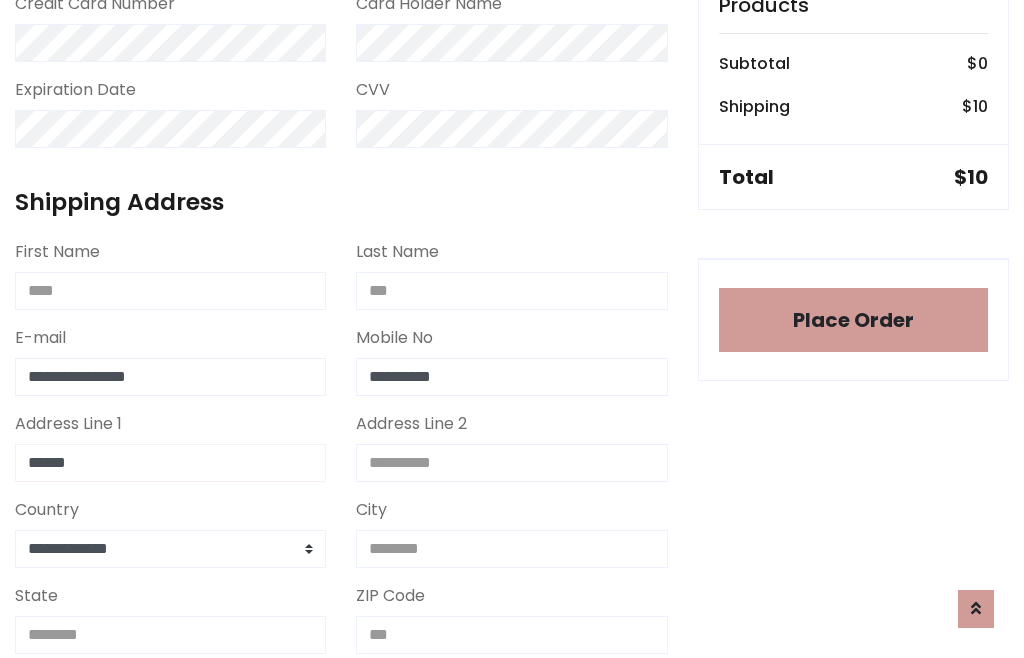 type on "******" 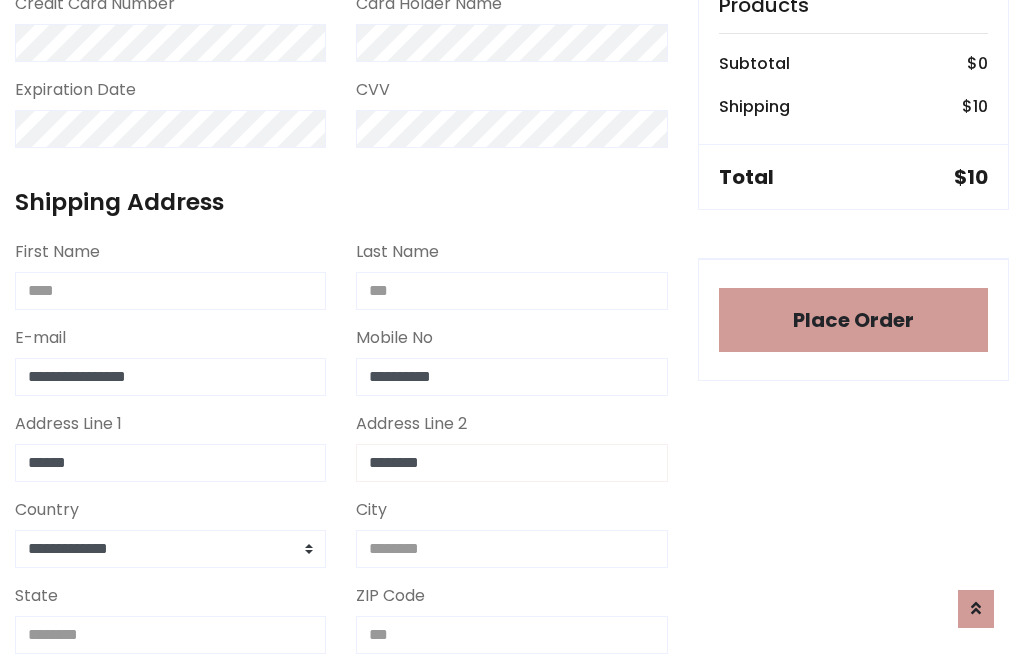 type on "********" 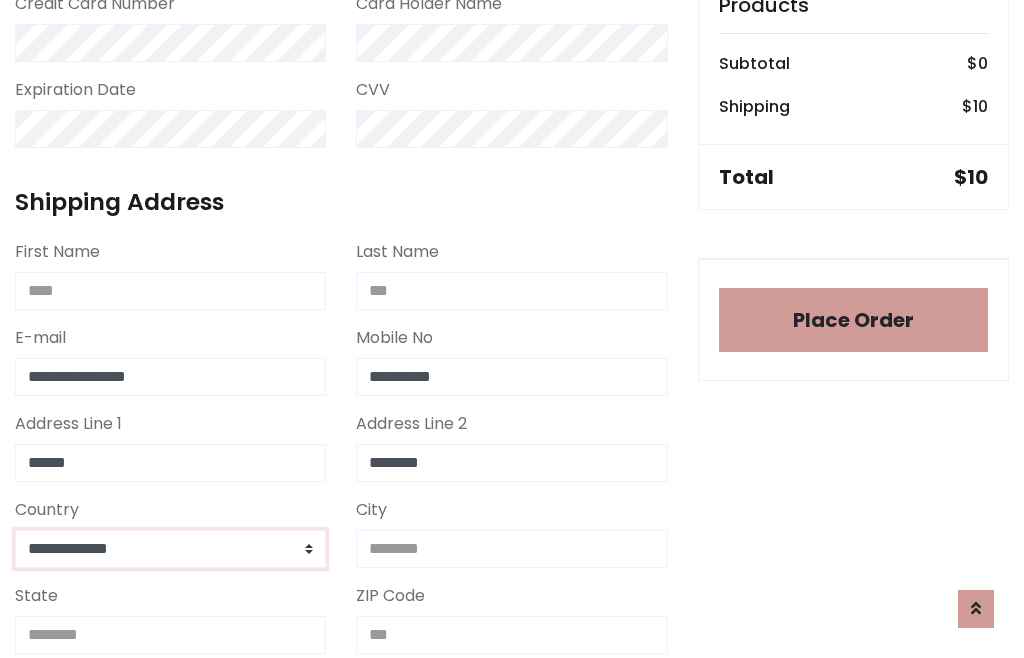 select on "*******" 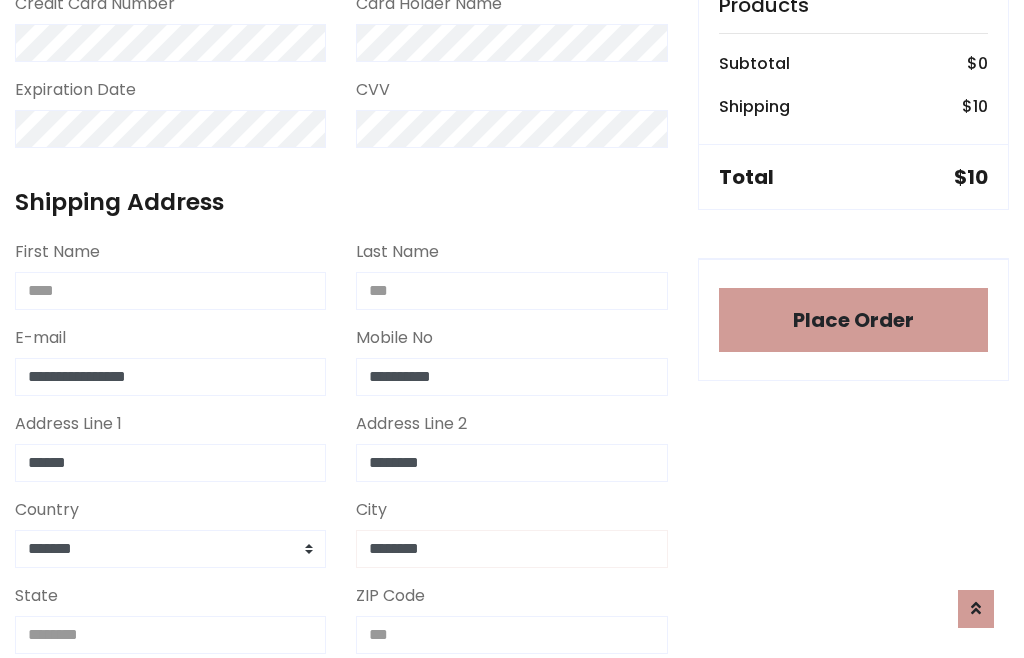 type on "********" 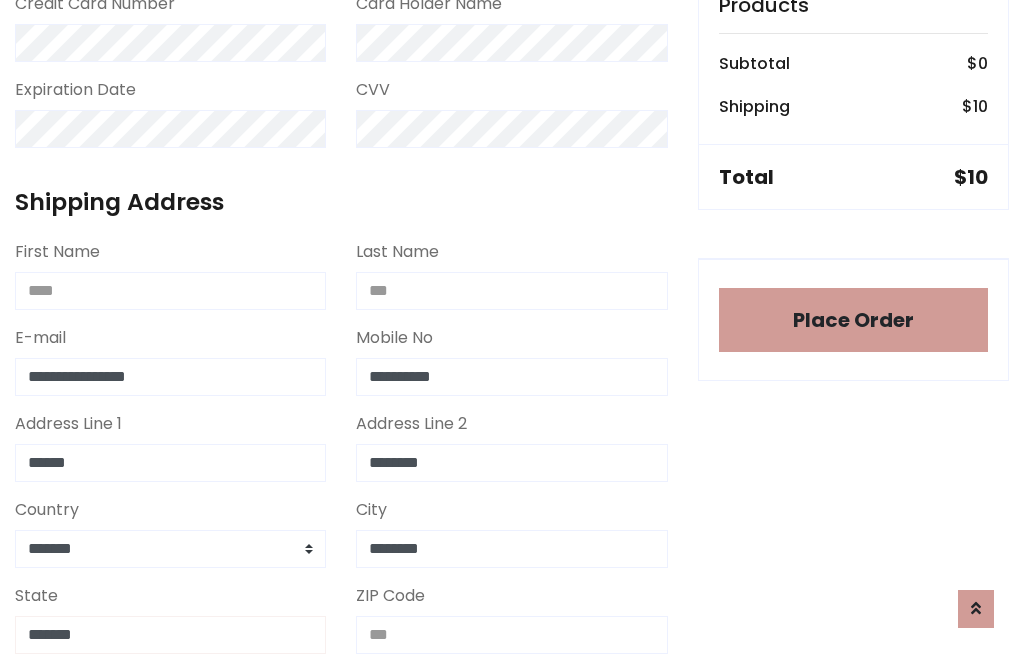 type on "*******" 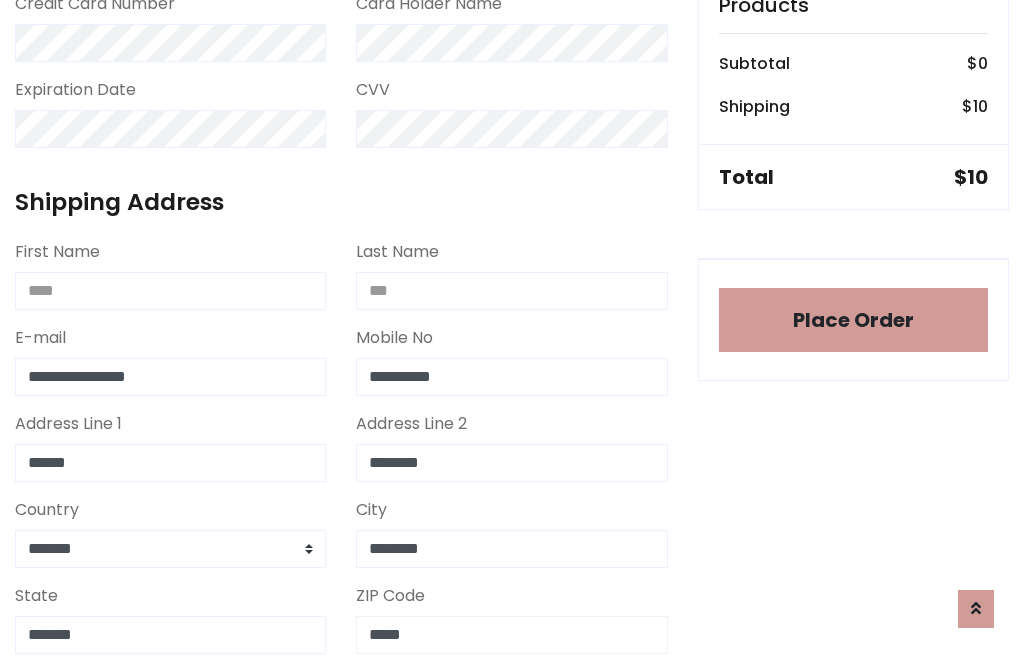 scroll, scrollTop: 403, scrollLeft: 0, axis: vertical 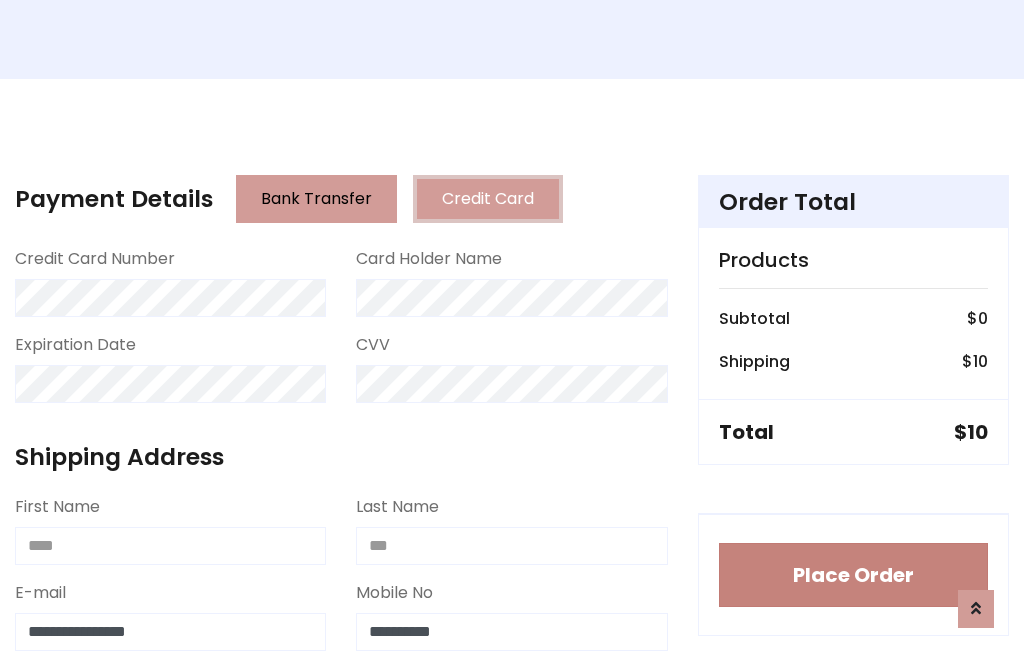 type on "*****" 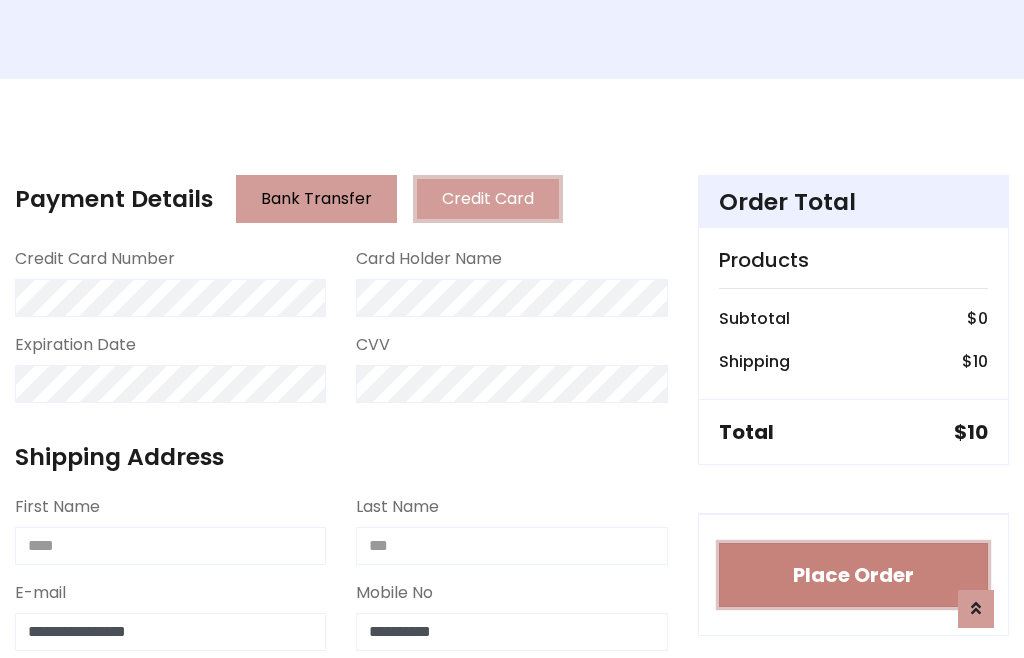 click on "Place Order" at bounding box center [853, 575] 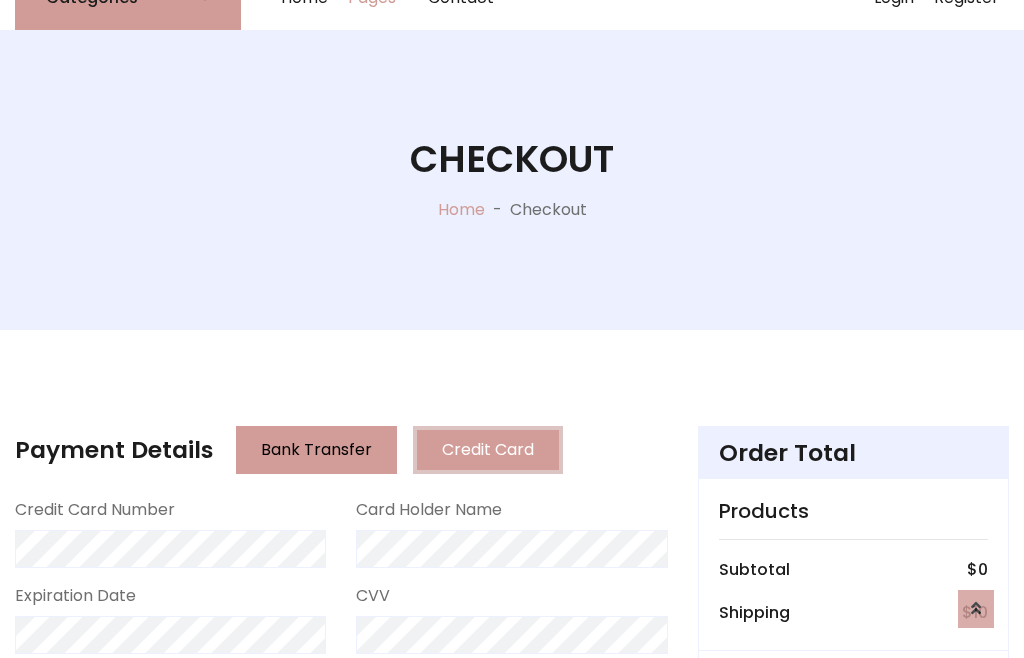 scroll, scrollTop: 0, scrollLeft: 0, axis: both 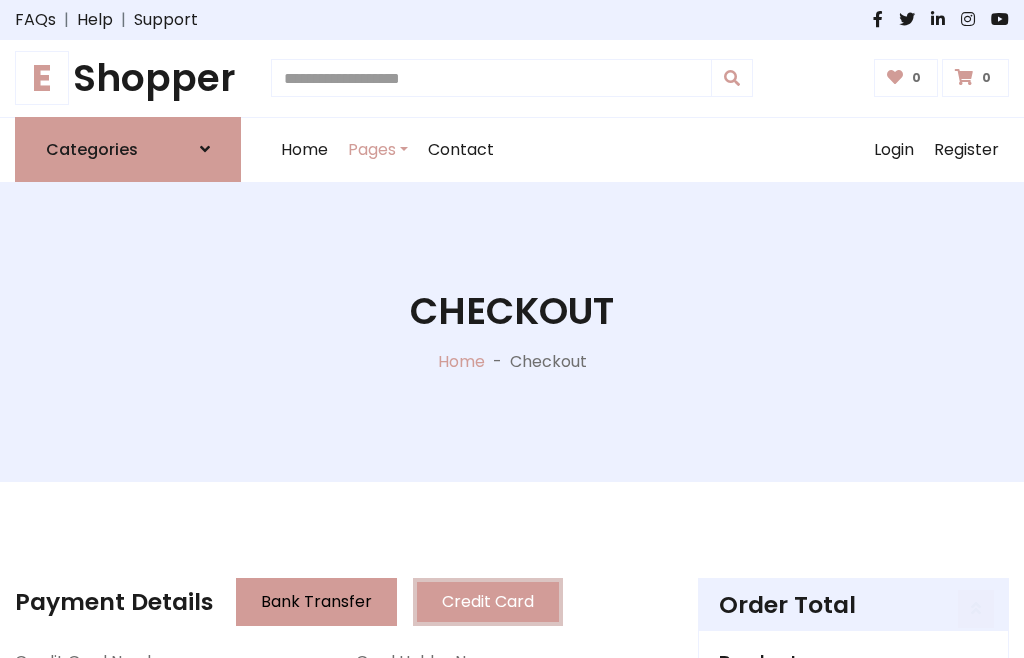 click on "E Shopper" at bounding box center [128, 78] 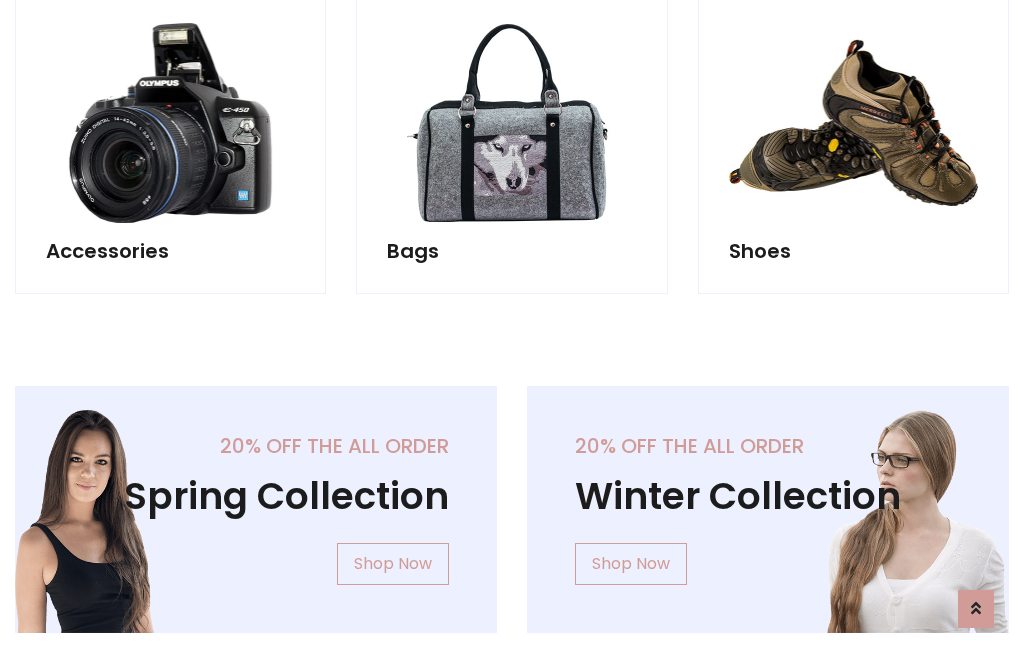 scroll, scrollTop: 770, scrollLeft: 0, axis: vertical 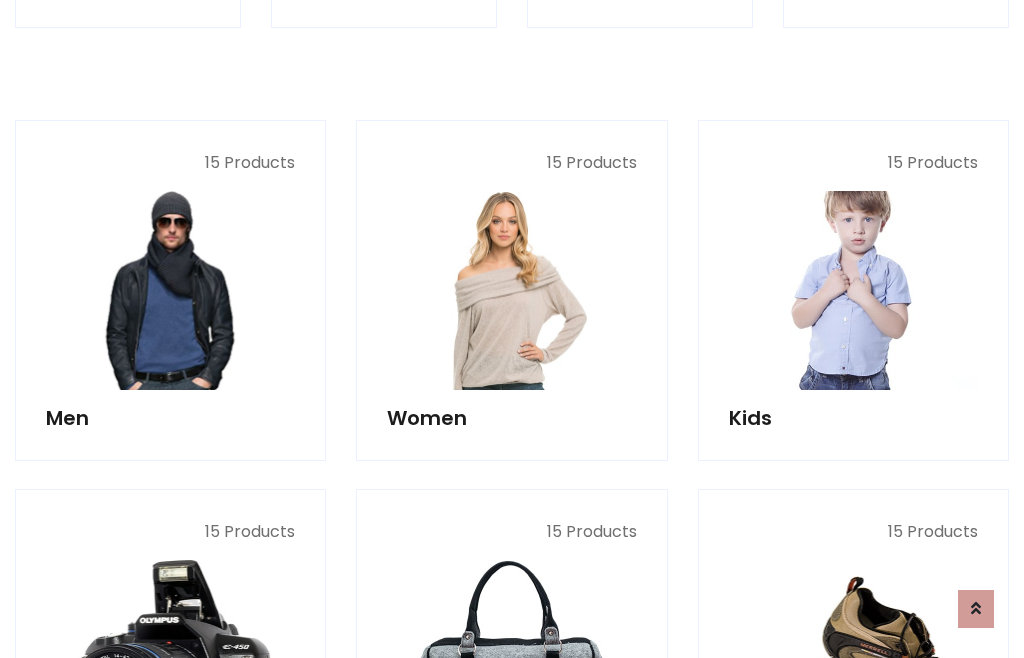 click at bounding box center [853, 290] 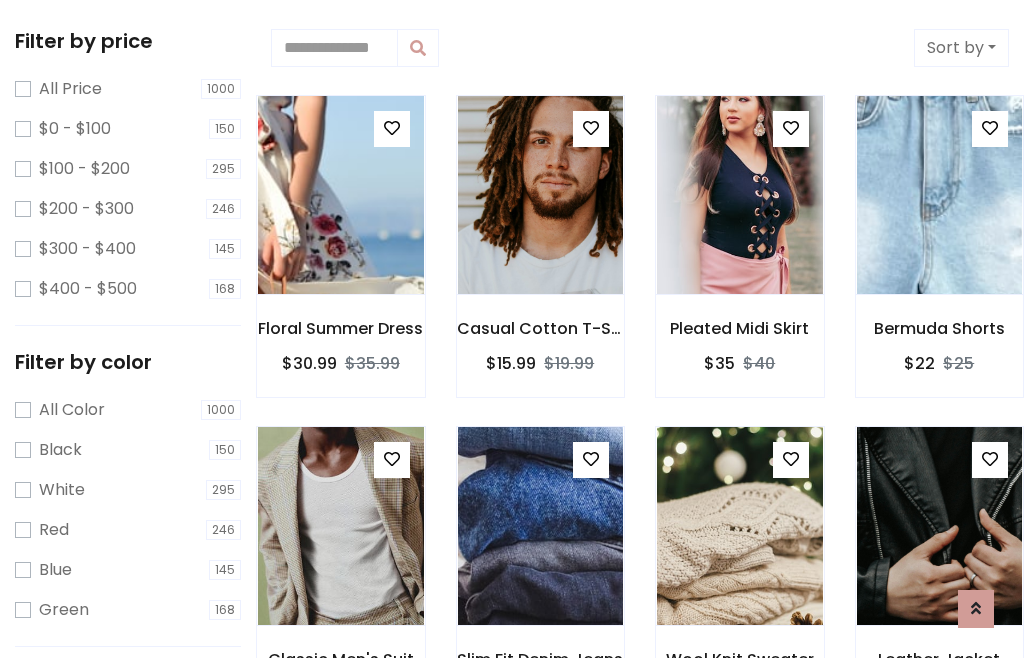 scroll, scrollTop: 549, scrollLeft: 0, axis: vertical 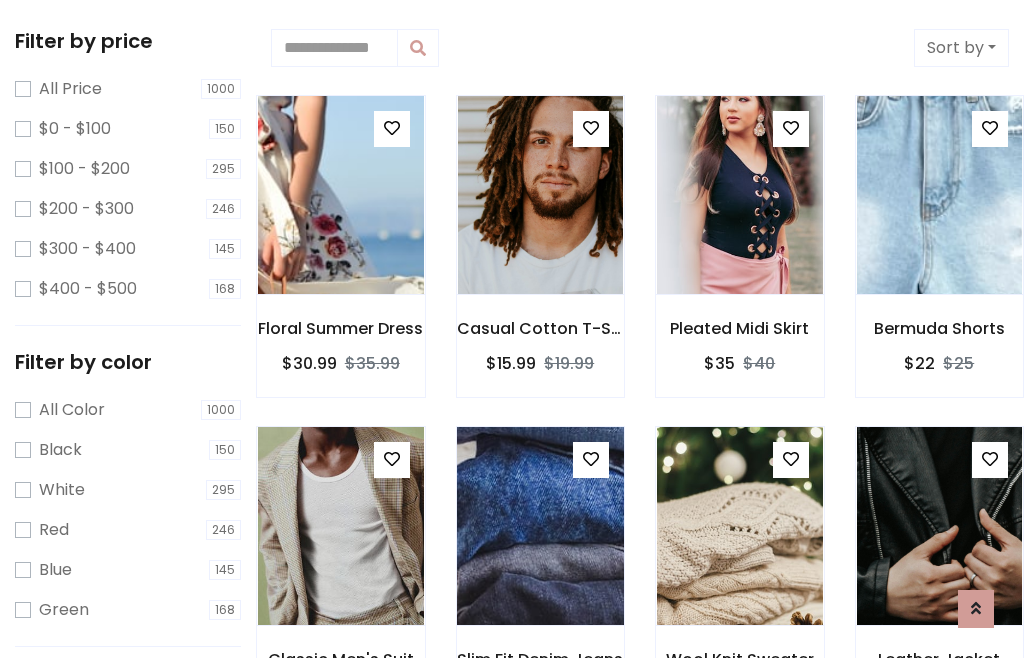 click at bounding box center (591, 459) 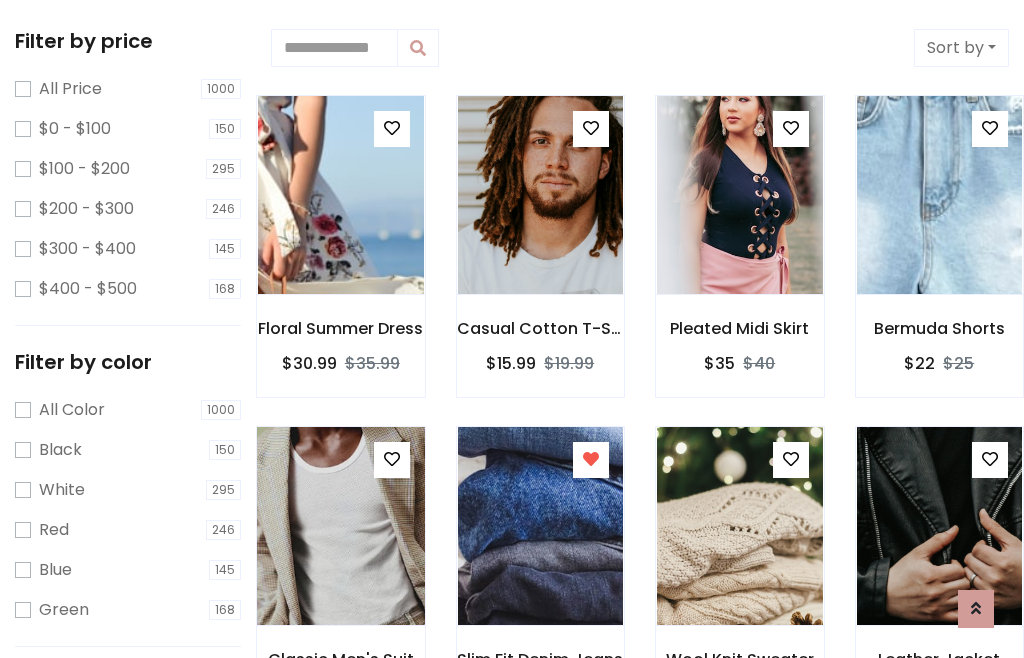 click at bounding box center [340, 526] 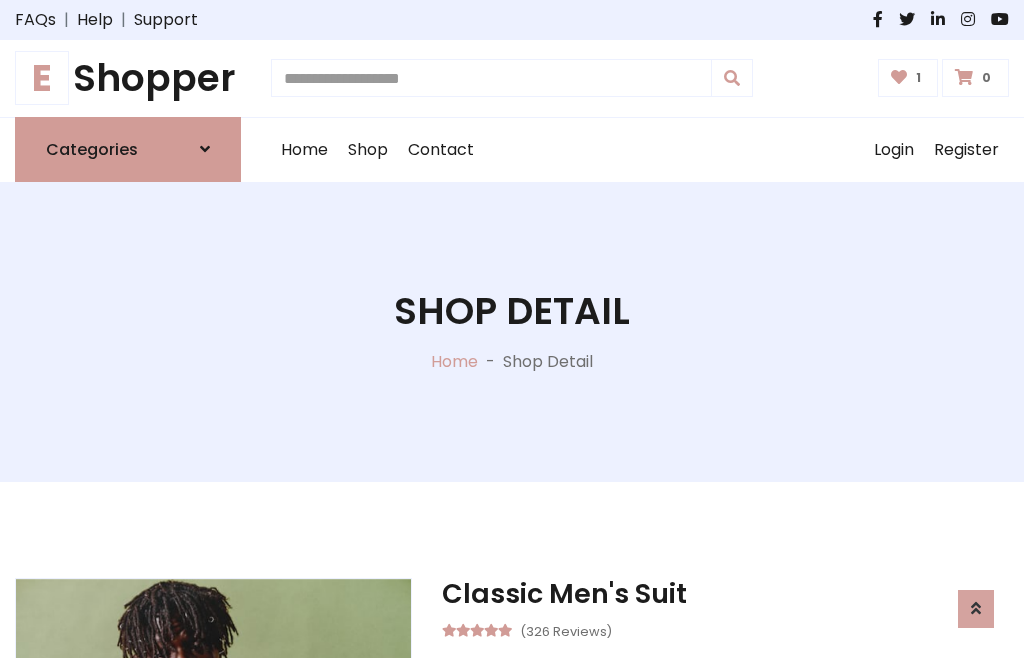 scroll, scrollTop: 262, scrollLeft: 0, axis: vertical 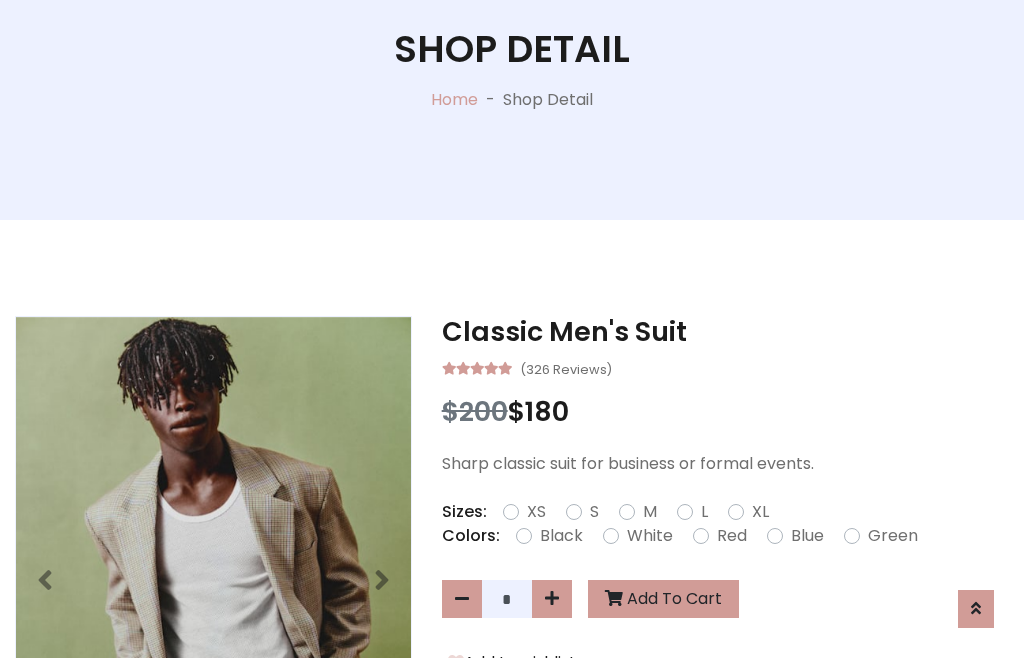 click on "XL" at bounding box center [760, 512] 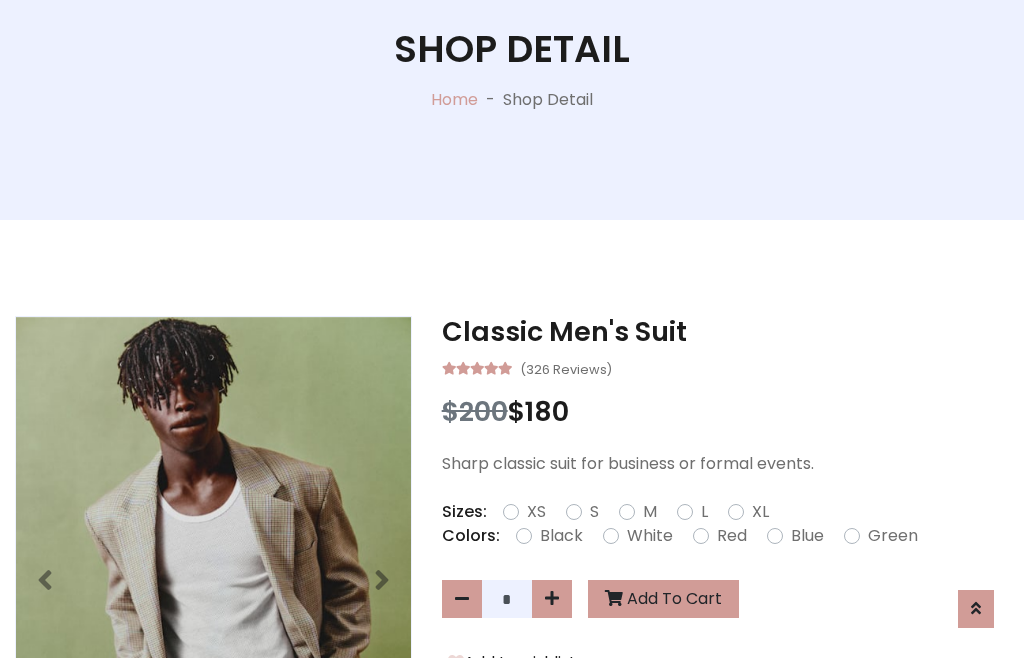 click on "Black" at bounding box center [561, 536] 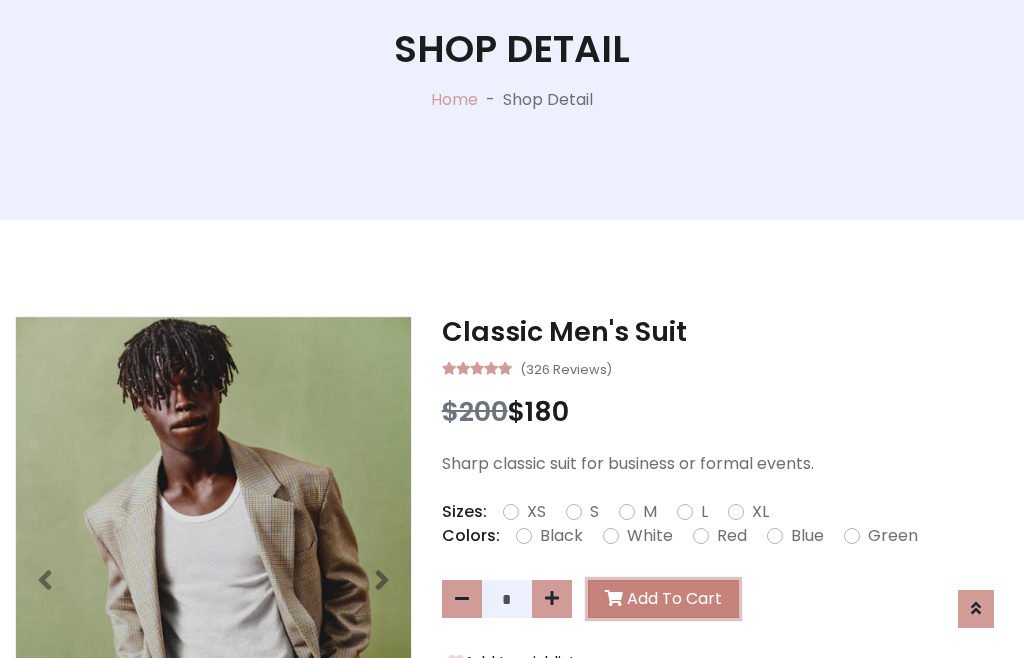 click on "Add To Cart" at bounding box center [663, 599] 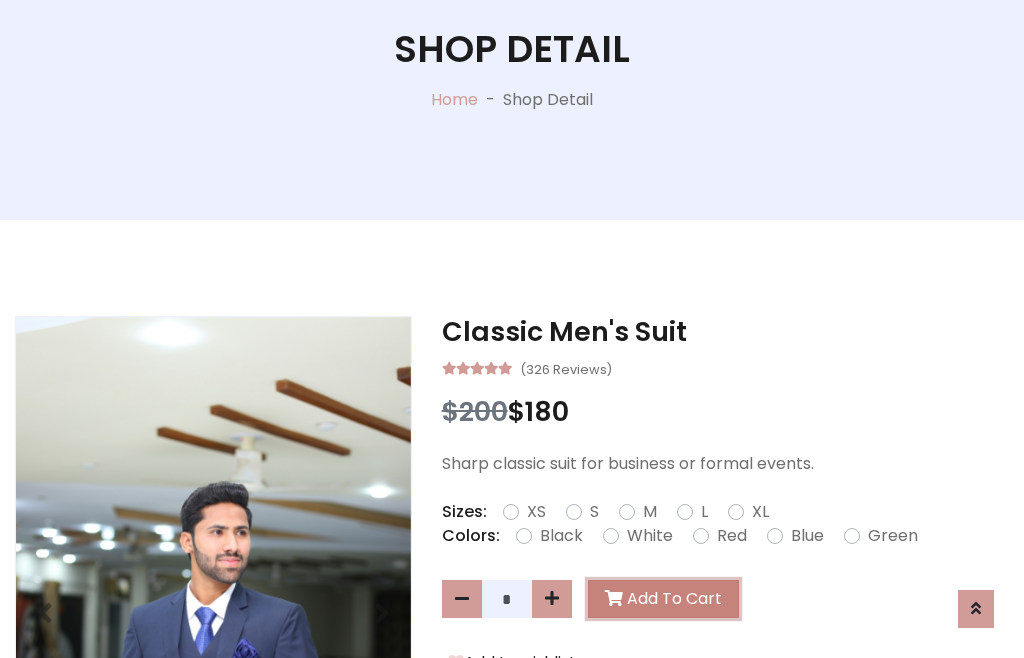 scroll, scrollTop: 0, scrollLeft: 0, axis: both 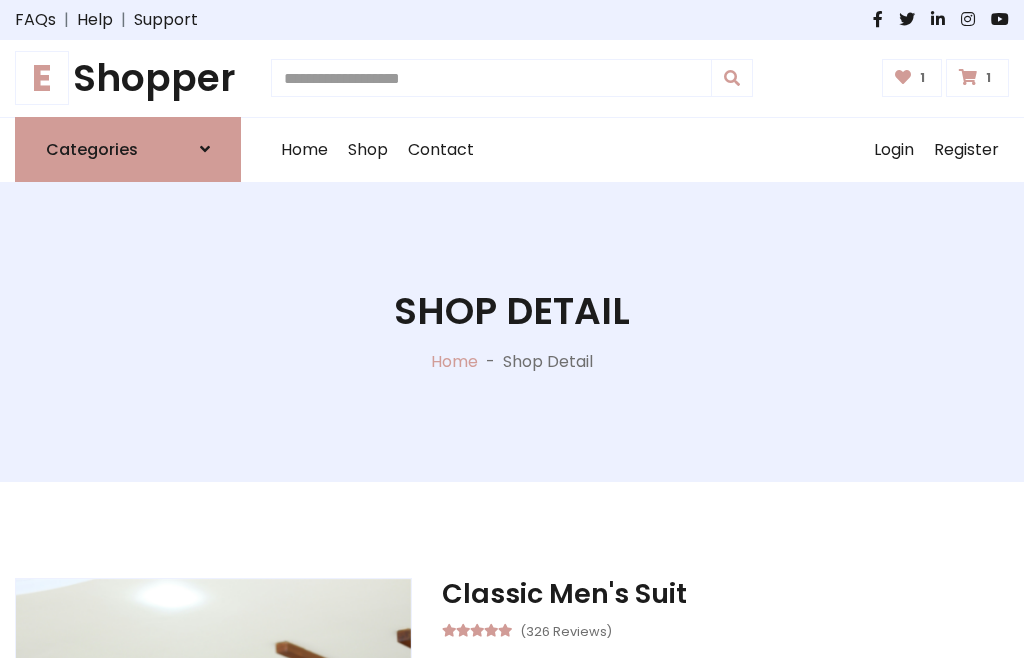 click at bounding box center [968, 77] 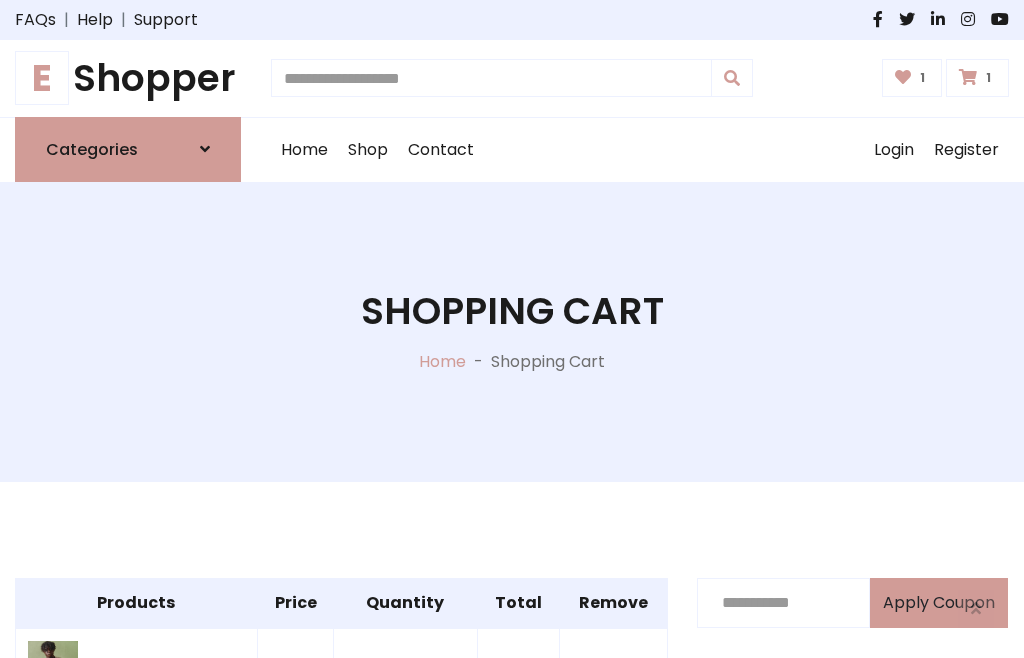 scroll, scrollTop: 570, scrollLeft: 0, axis: vertical 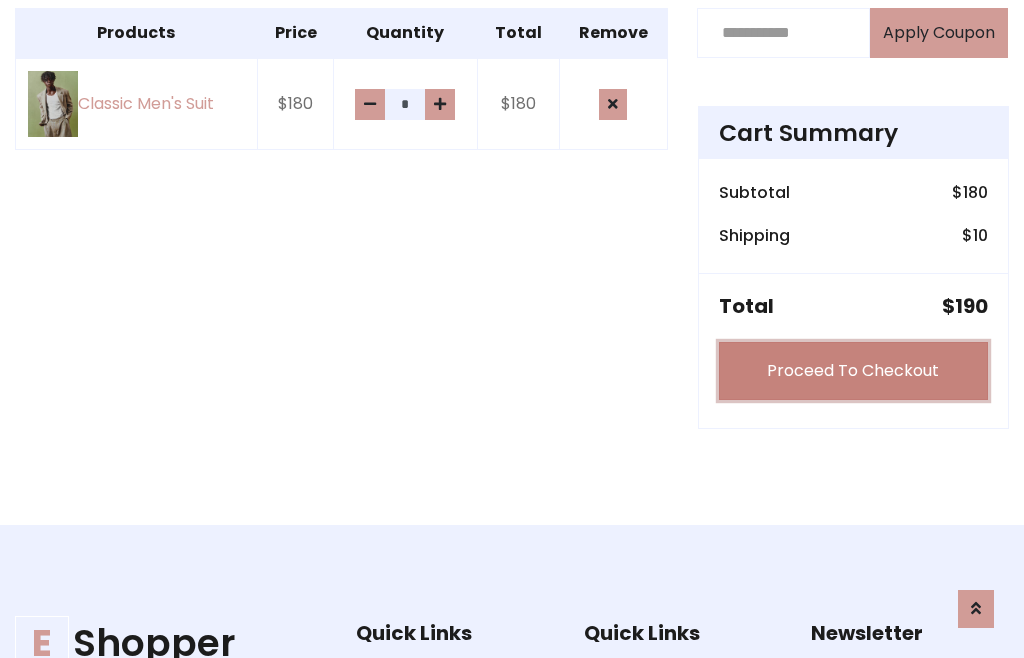 click on "Proceed To Checkout" at bounding box center [853, 371] 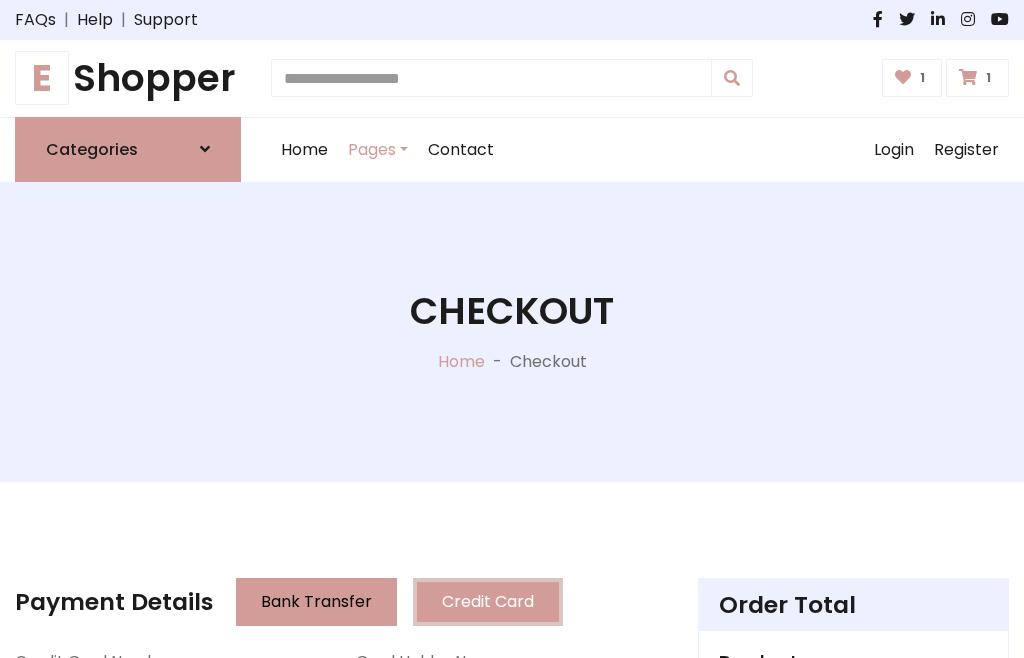 scroll, scrollTop: 201, scrollLeft: 0, axis: vertical 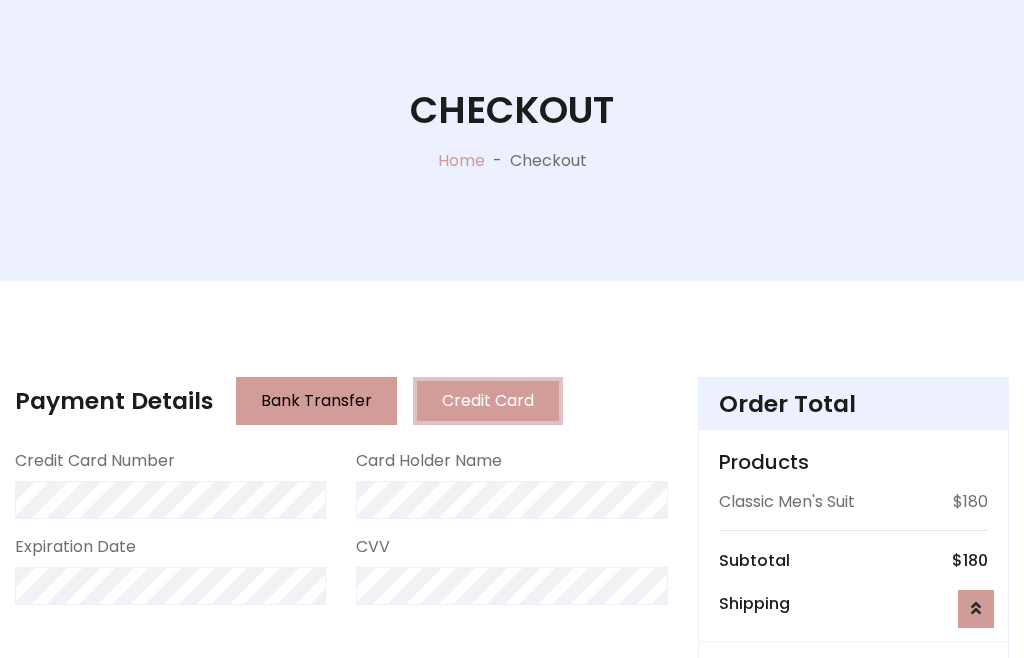 click on "Go to shipping" at bounding box center (853, 817) 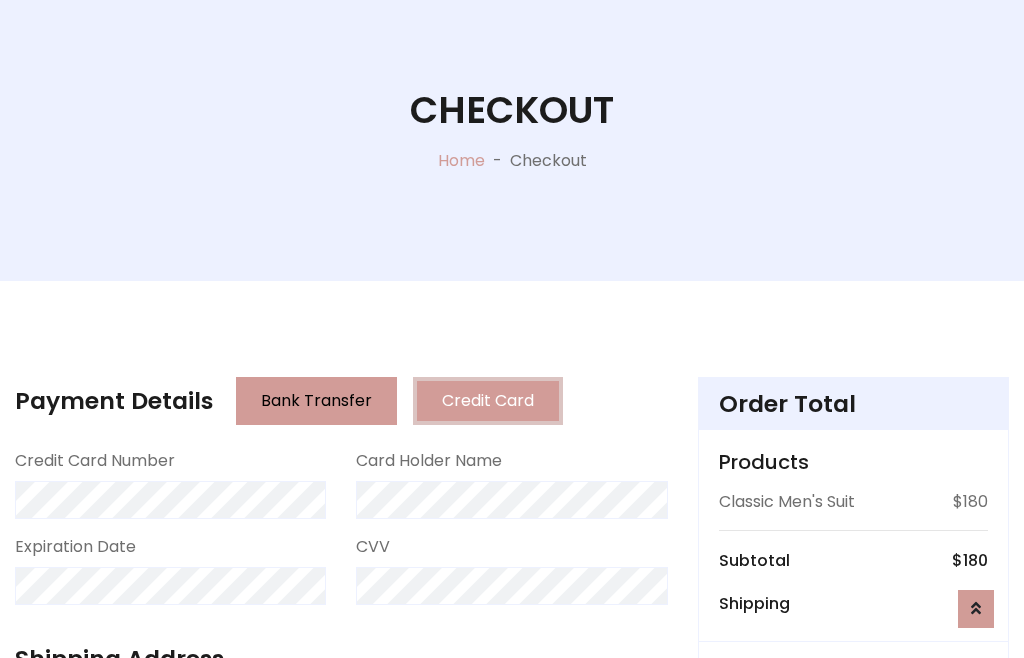 scroll, scrollTop: 392, scrollLeft: 0, axis: vertical 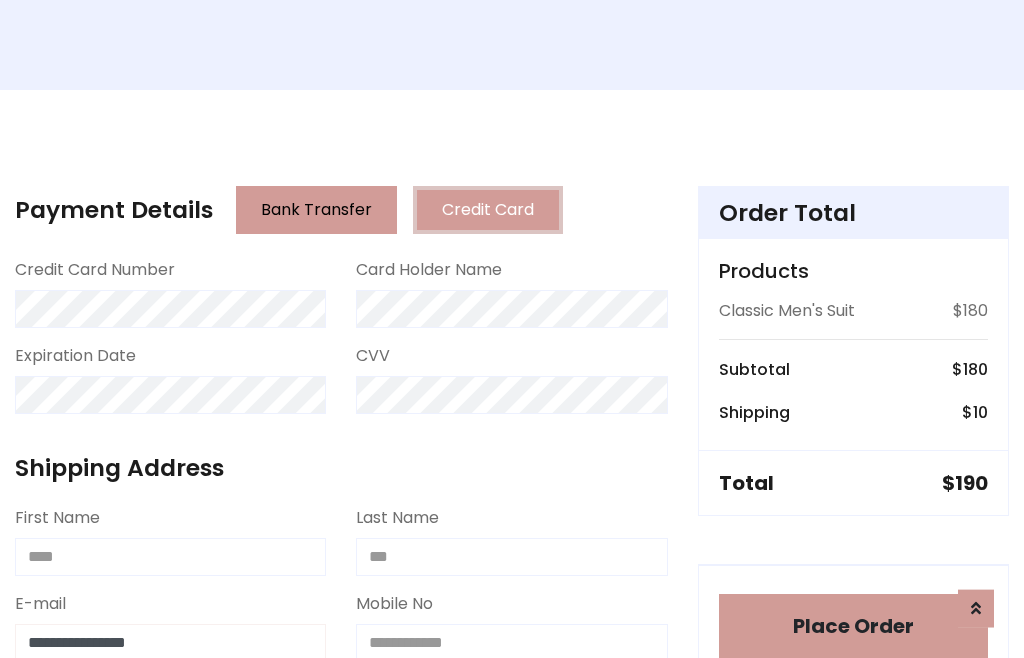 type on "**********" 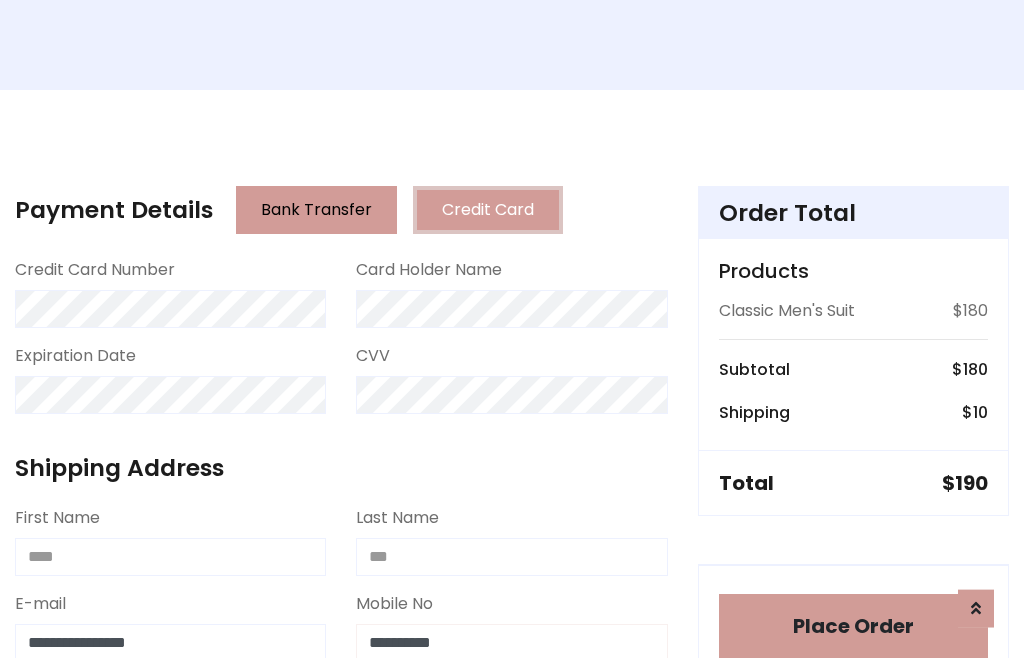 scroll, scrollTop: 573, scrollLeft: 0, axis: vertical 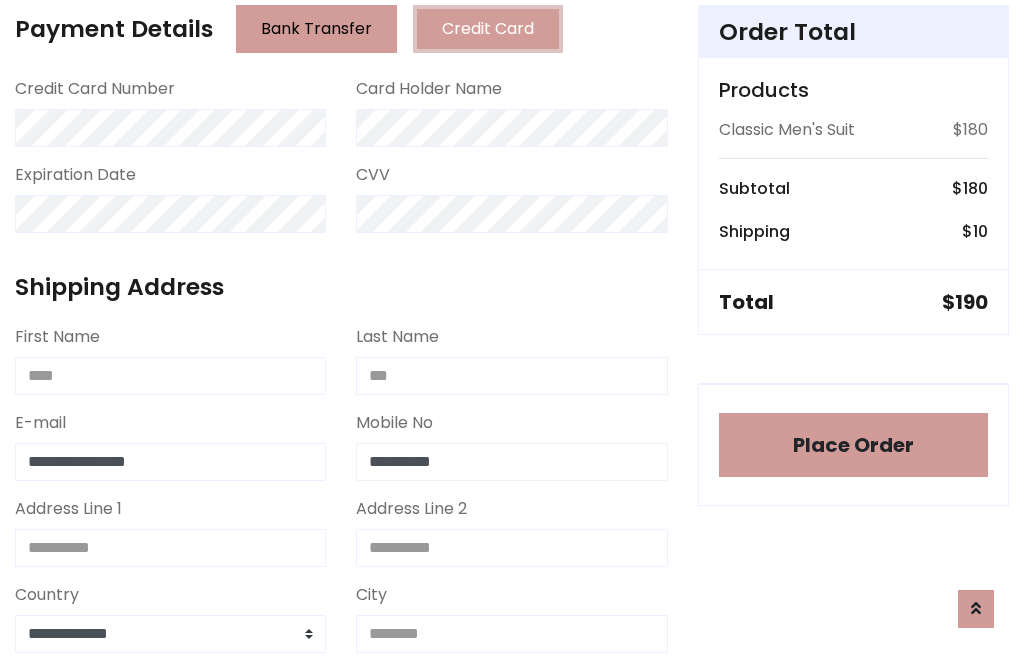 type on "**********" 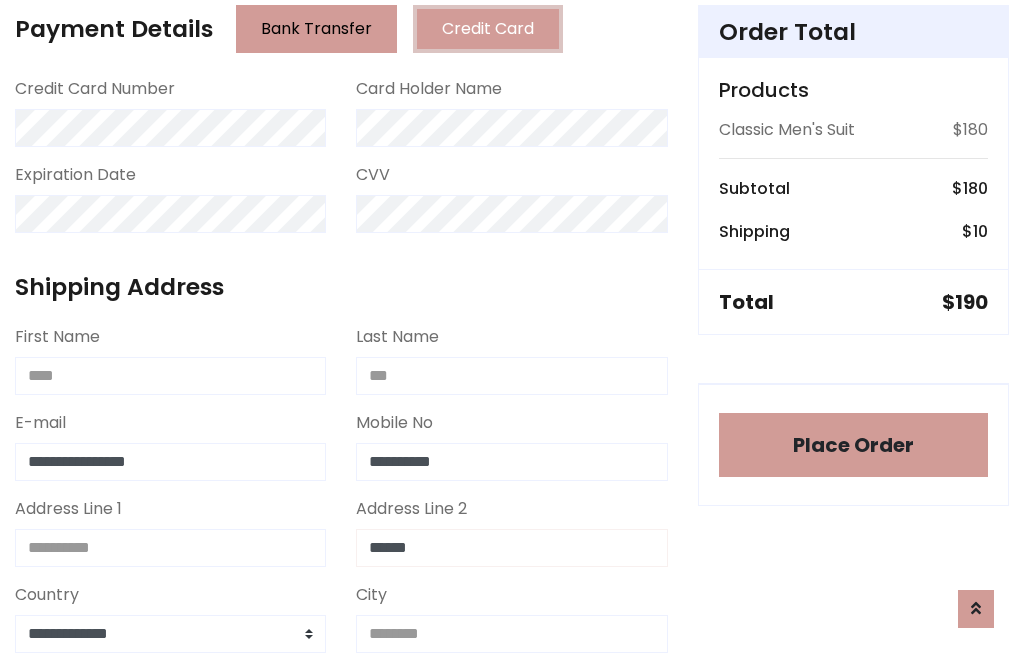 type on "******" 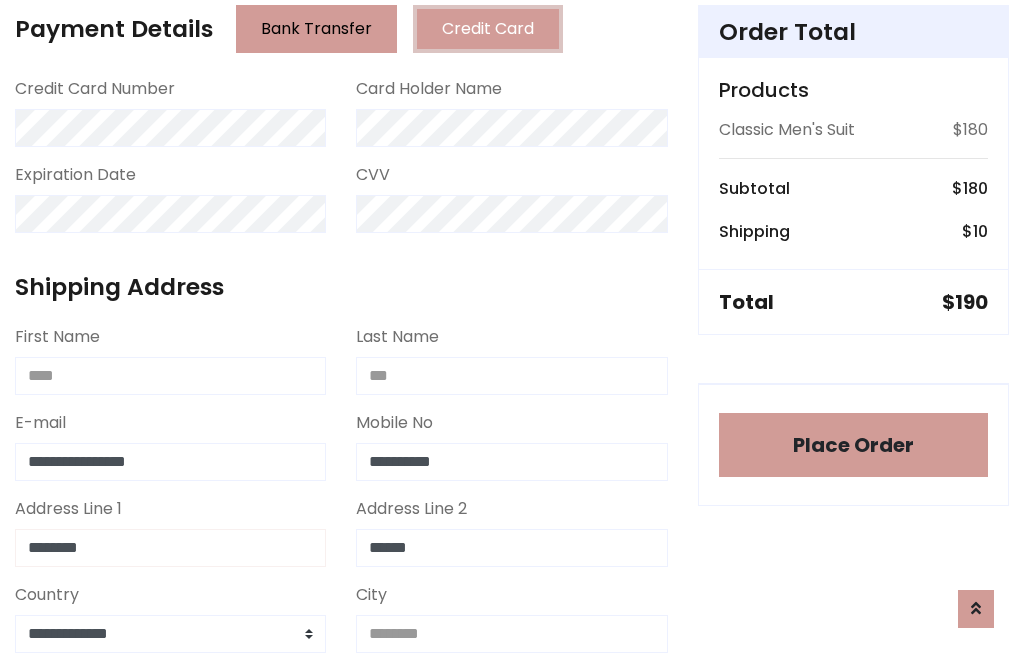 type on "********" 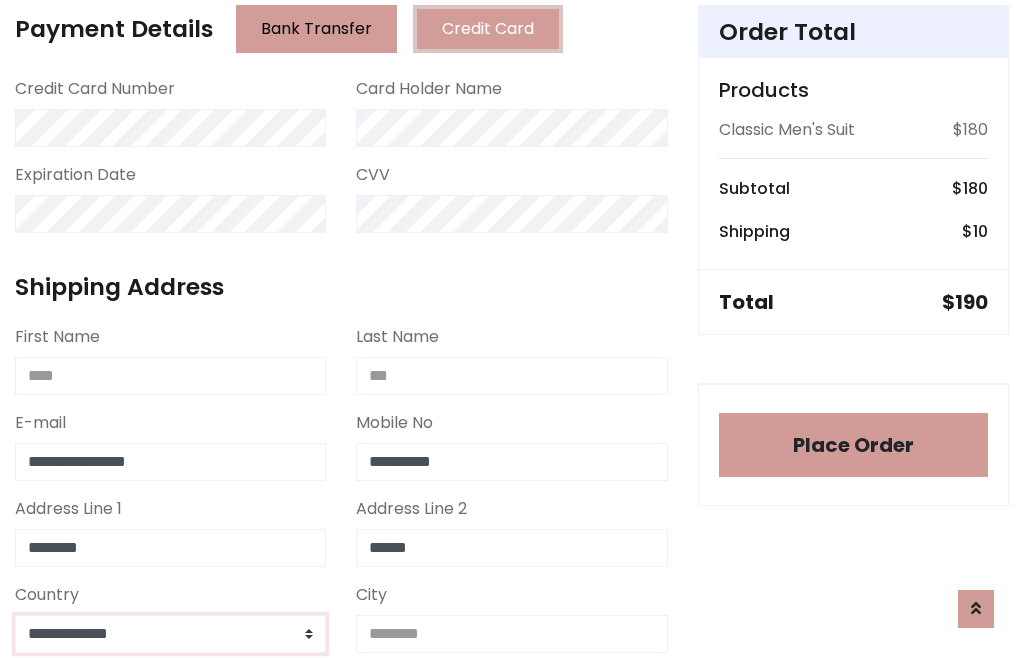 select on "*******" 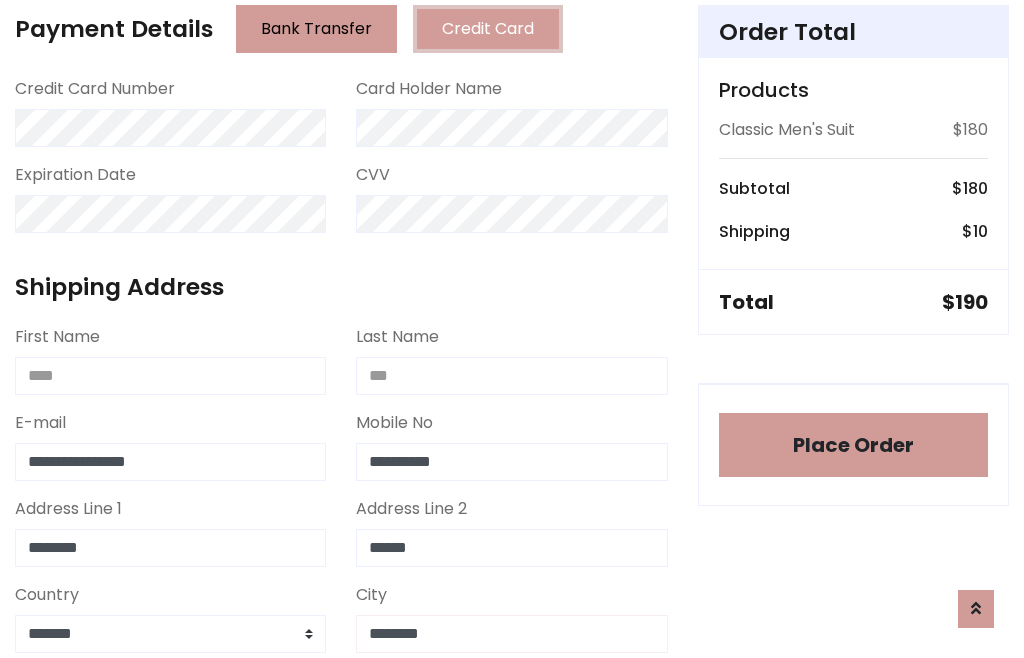 type on "********" 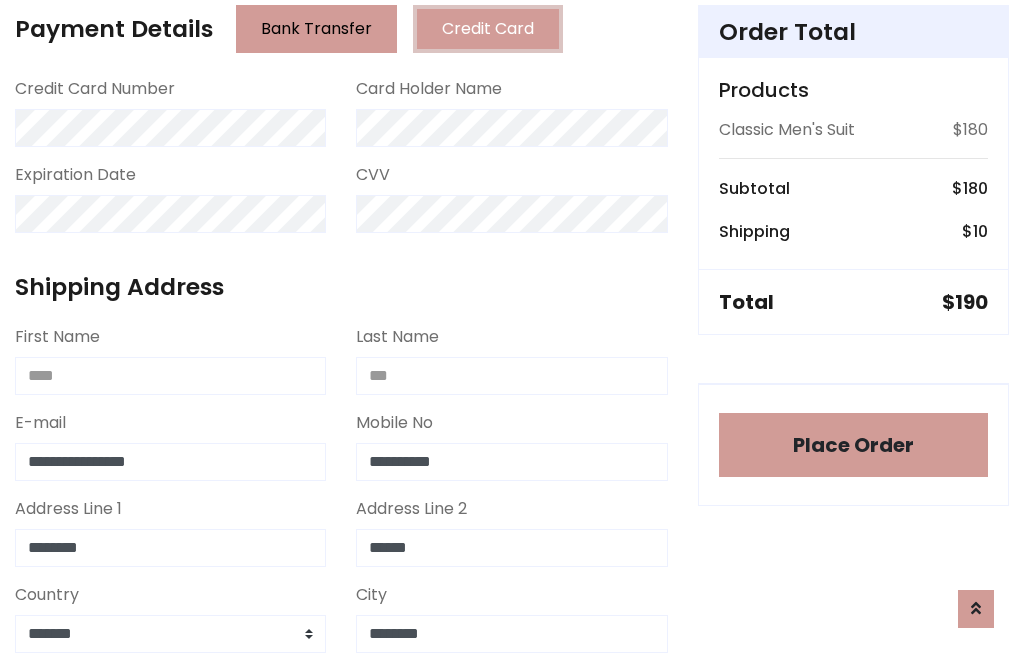 scroll, scrollTop: 654, scrollLeft: 0, axis: vertical 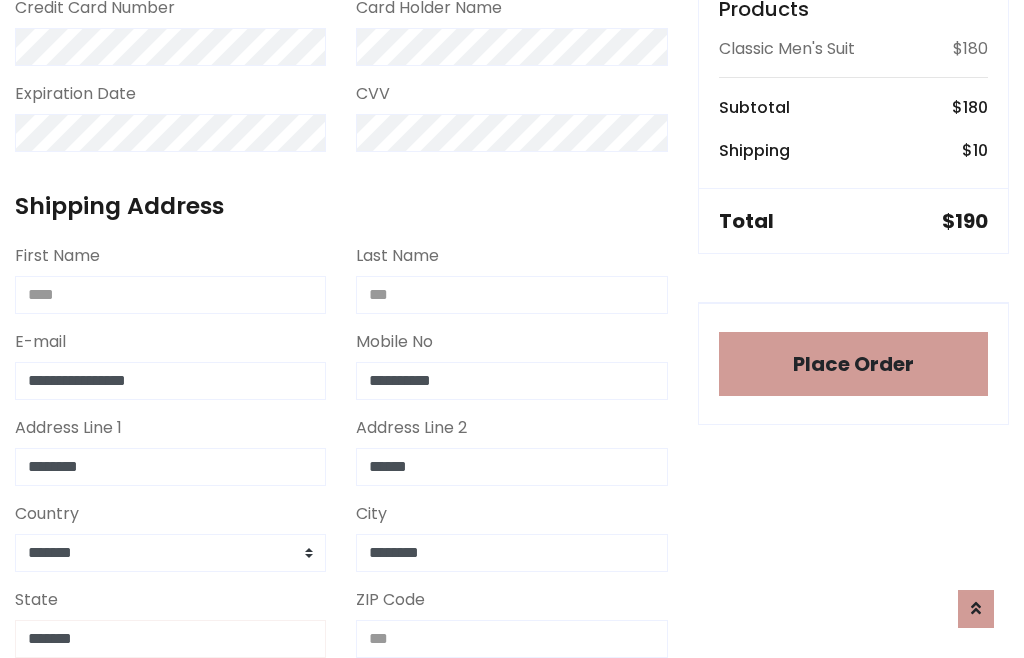 type on "*******" 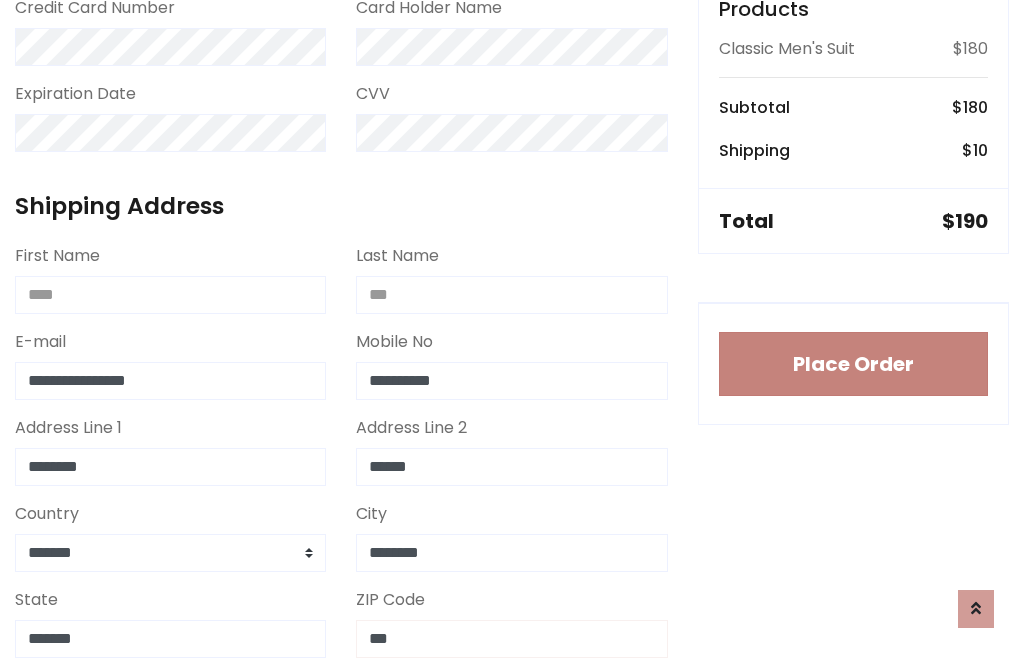 type on "***" 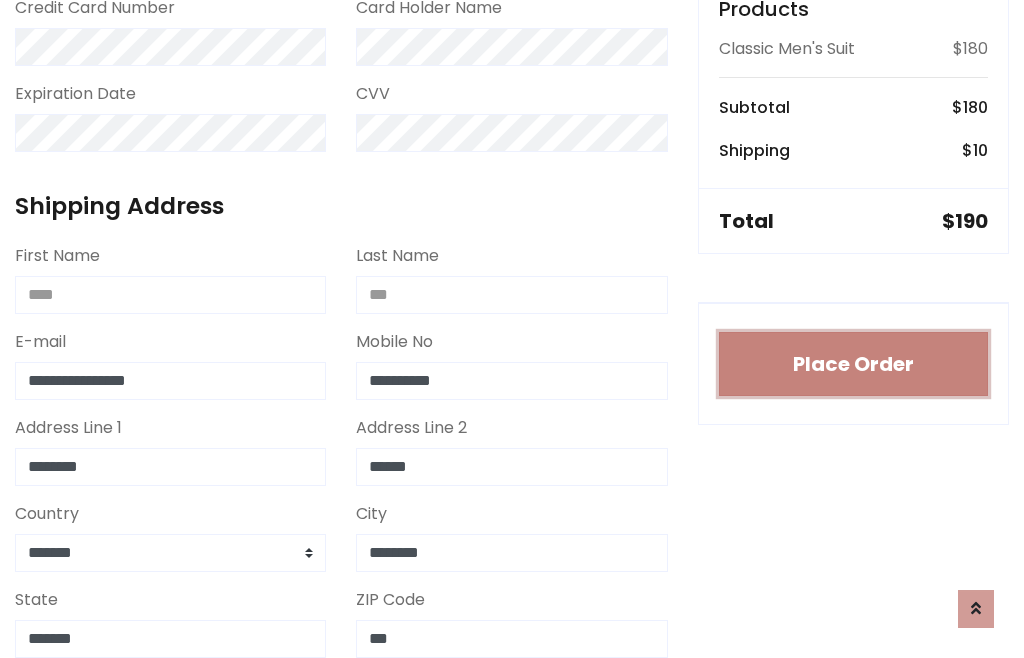 click on "Place Order" at bounding box center (853, 364) 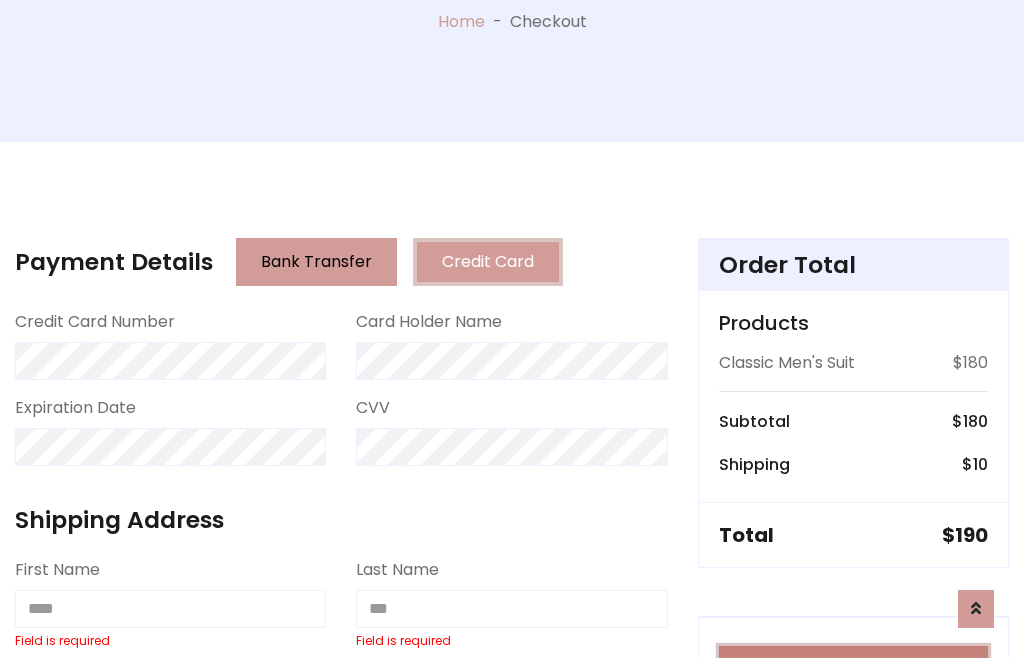 scroll, scrollTop: 0, scrollLeft: 0, axis: both 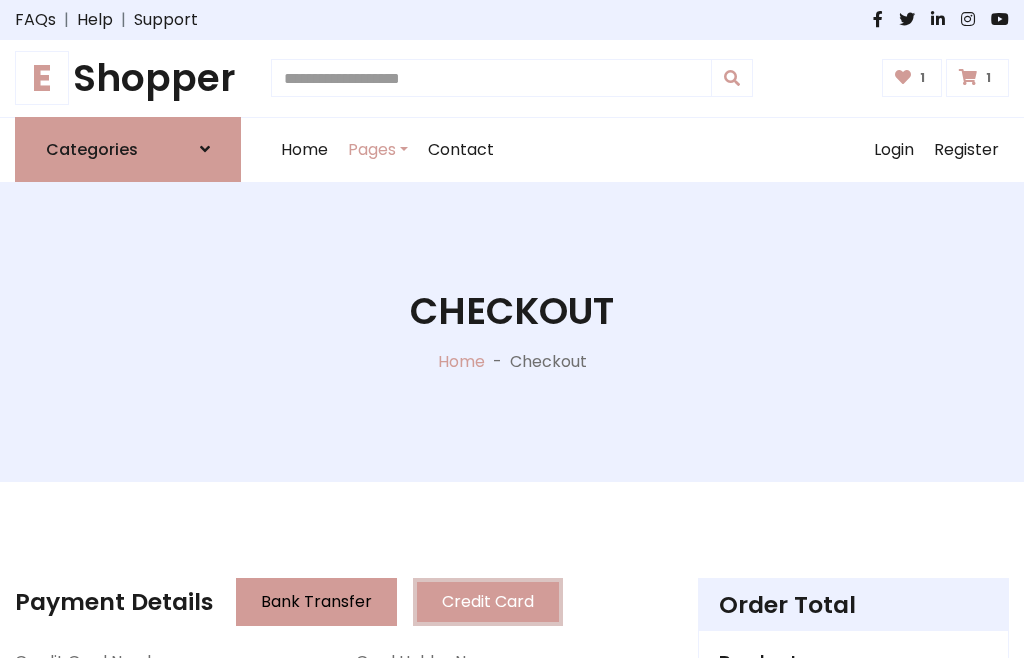 click on "E" at bounding box center [42, 78] 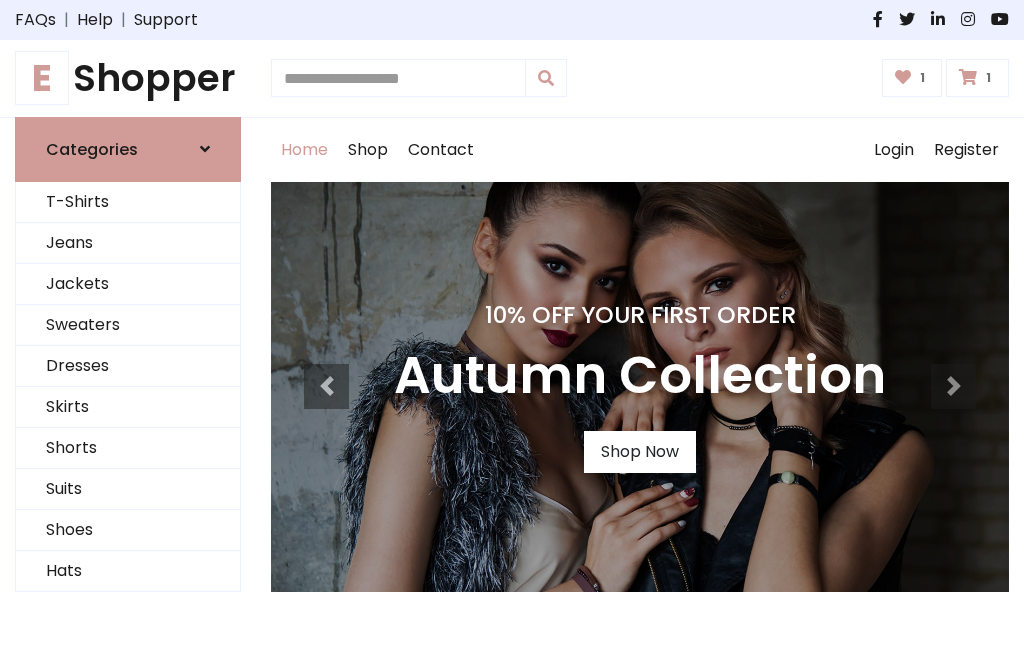 scroll, scrollTop: 0, scrollLeft: 0, axis: both 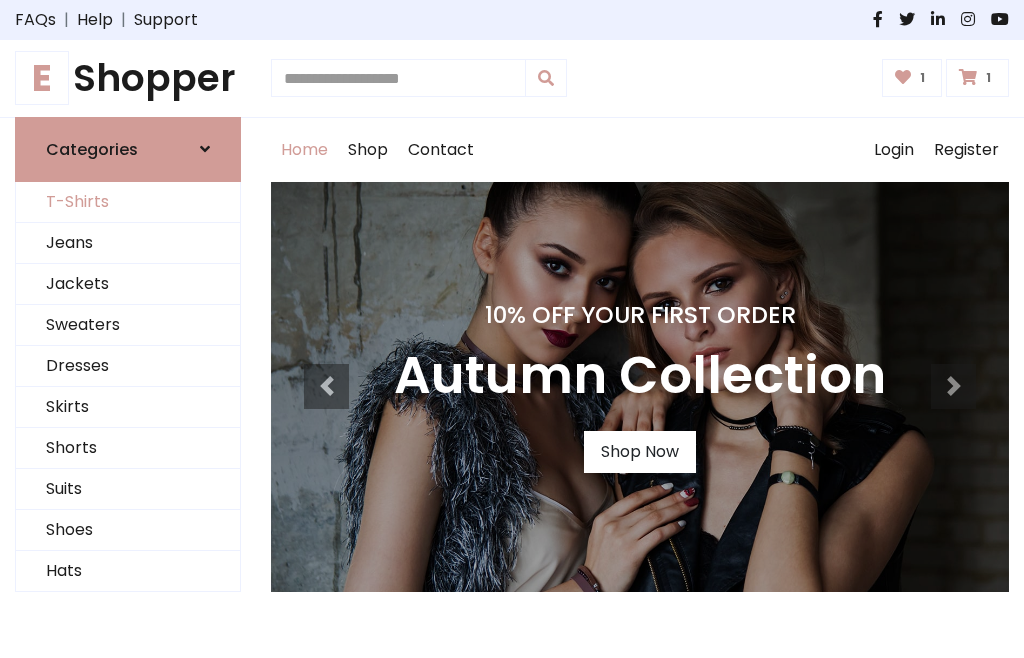 click on "T-Shirts" at bounding box center (128, 202) 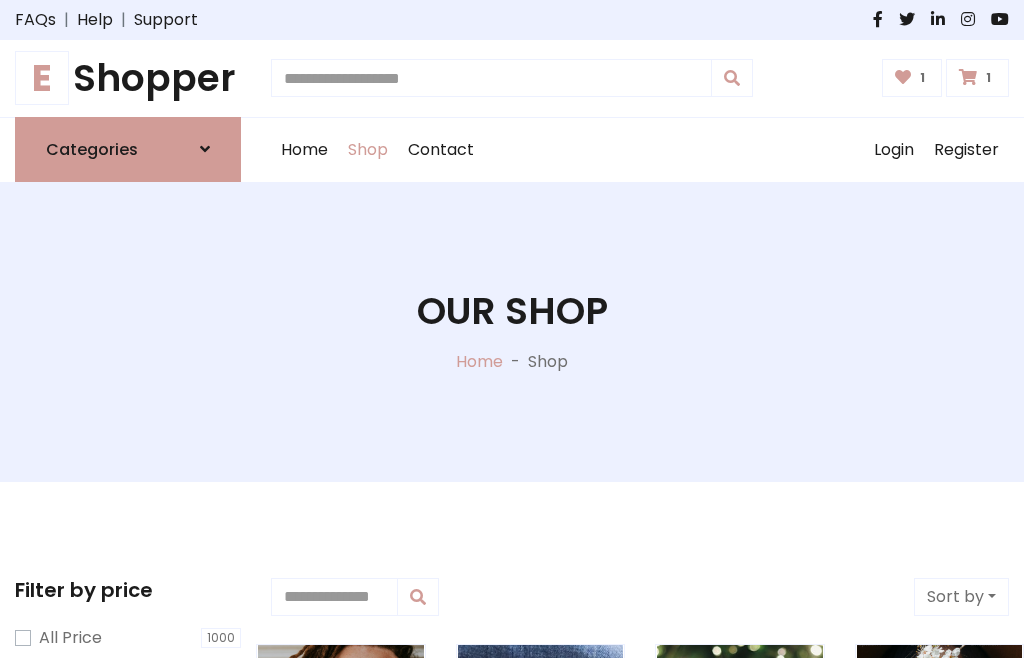 scroll, scrollTop: 0, scrollLeft: 0, axis: both 